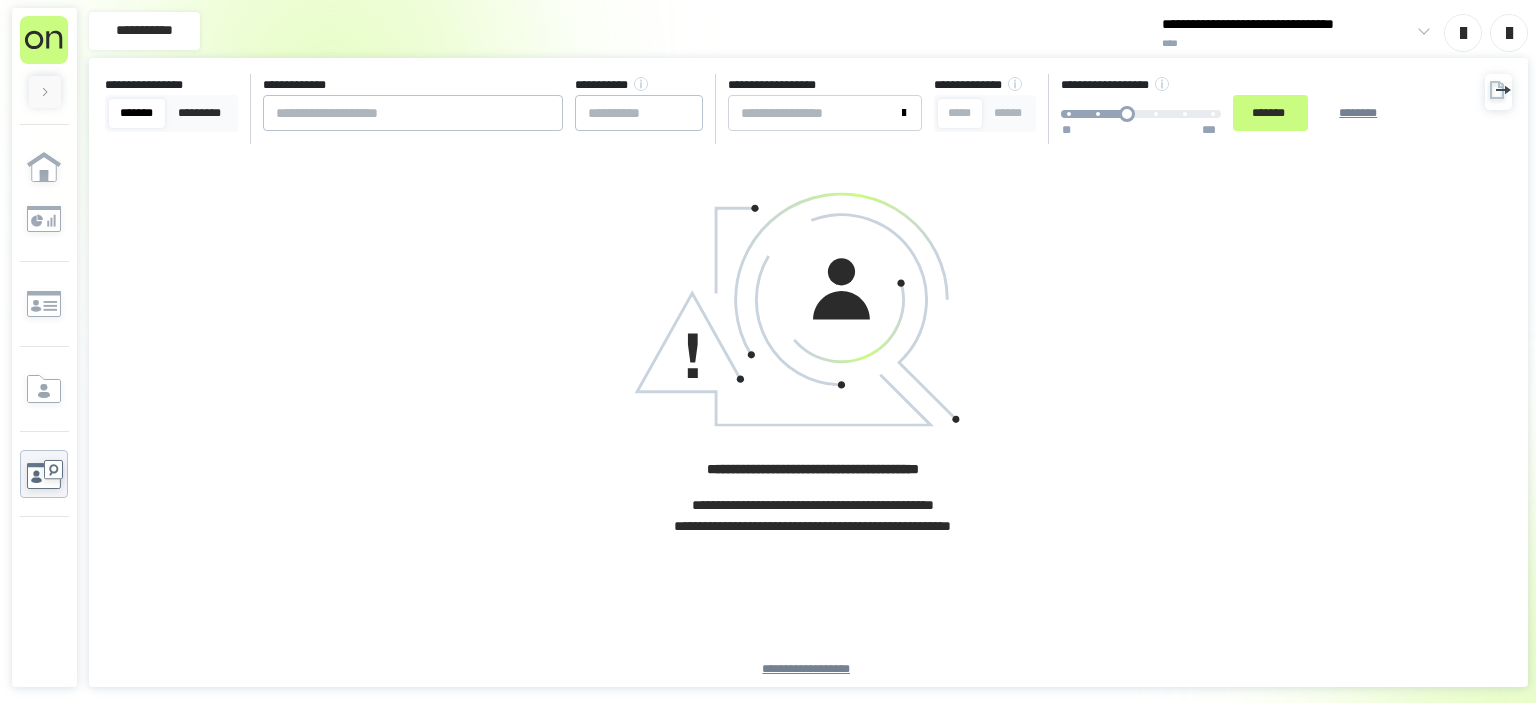 scroll, scrollTop: 0, scrollLeft: 0, axis: both 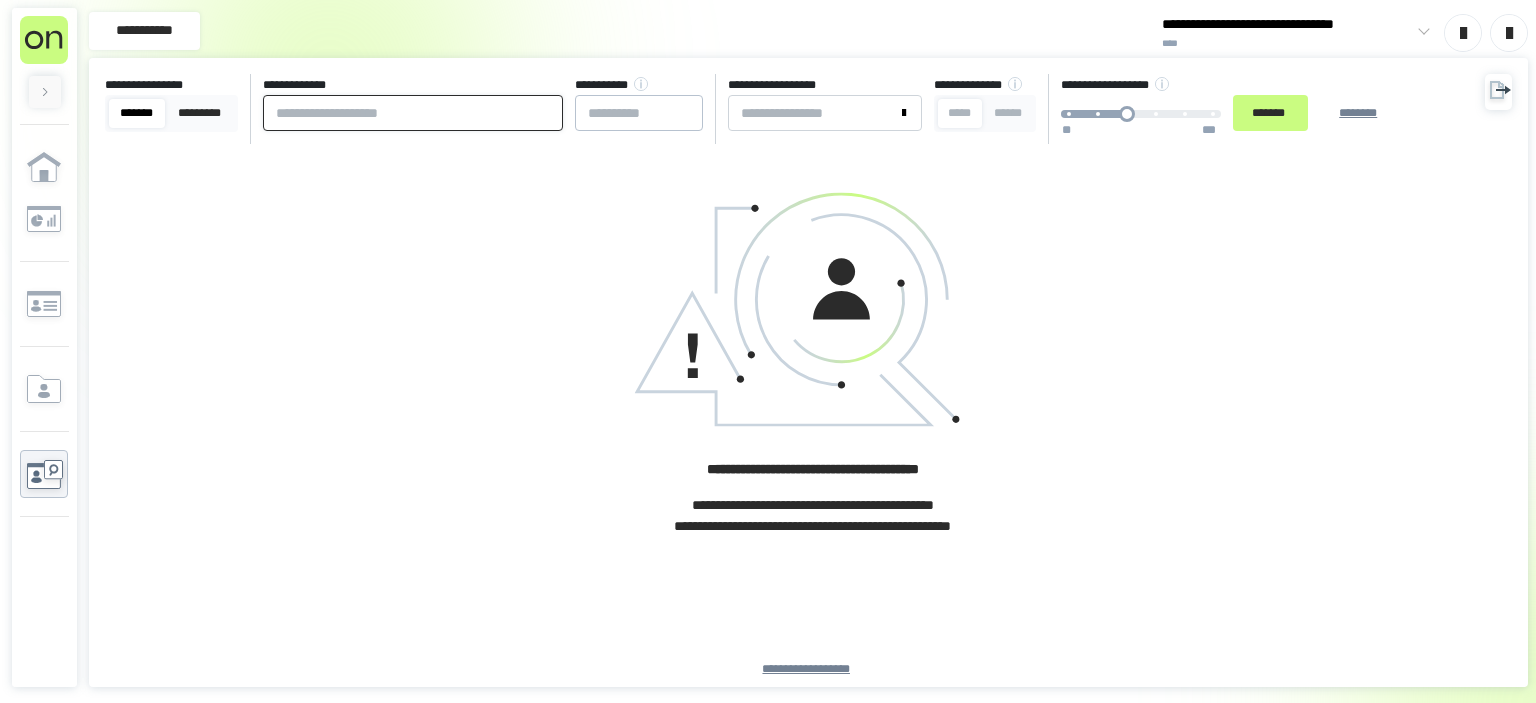 paste on "**********" 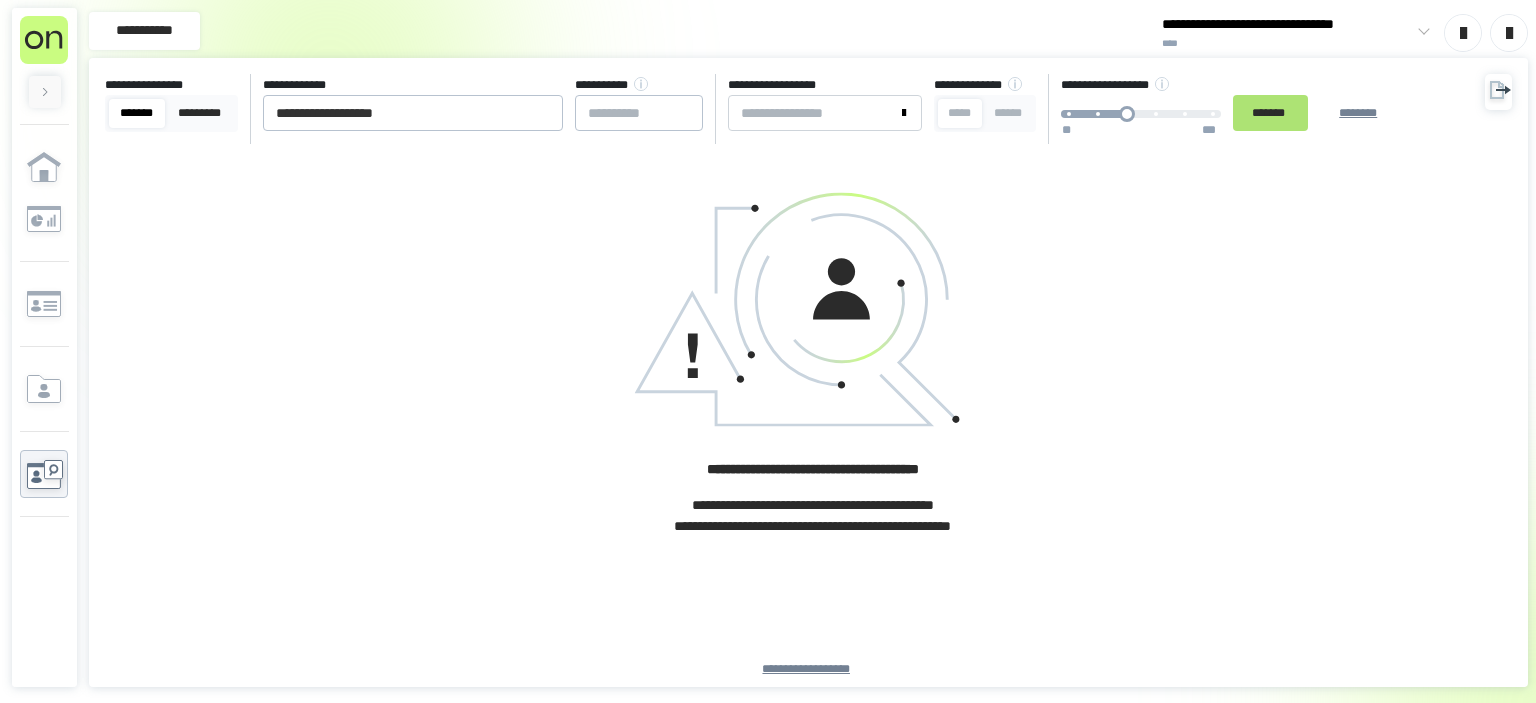 click on "*******" at bounding box center (1270, 113) 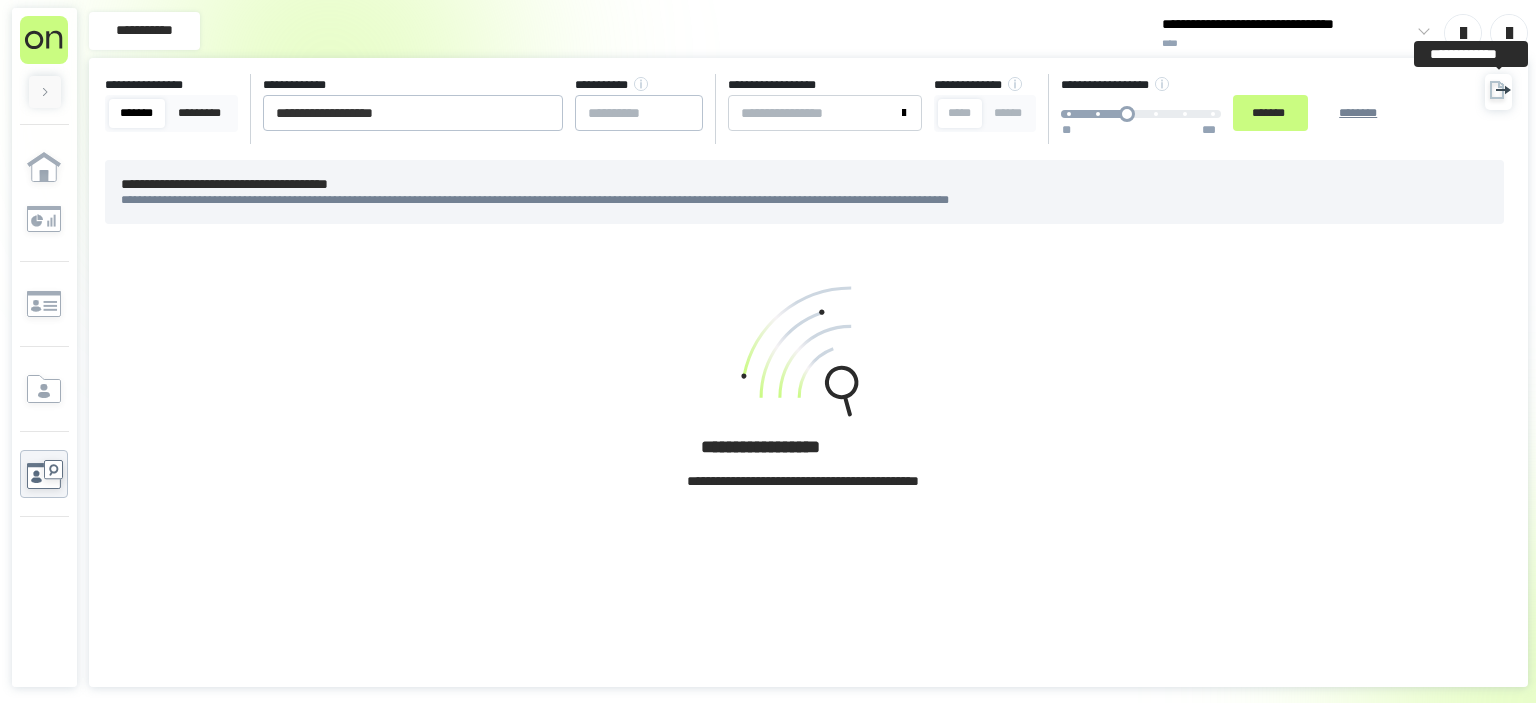 click 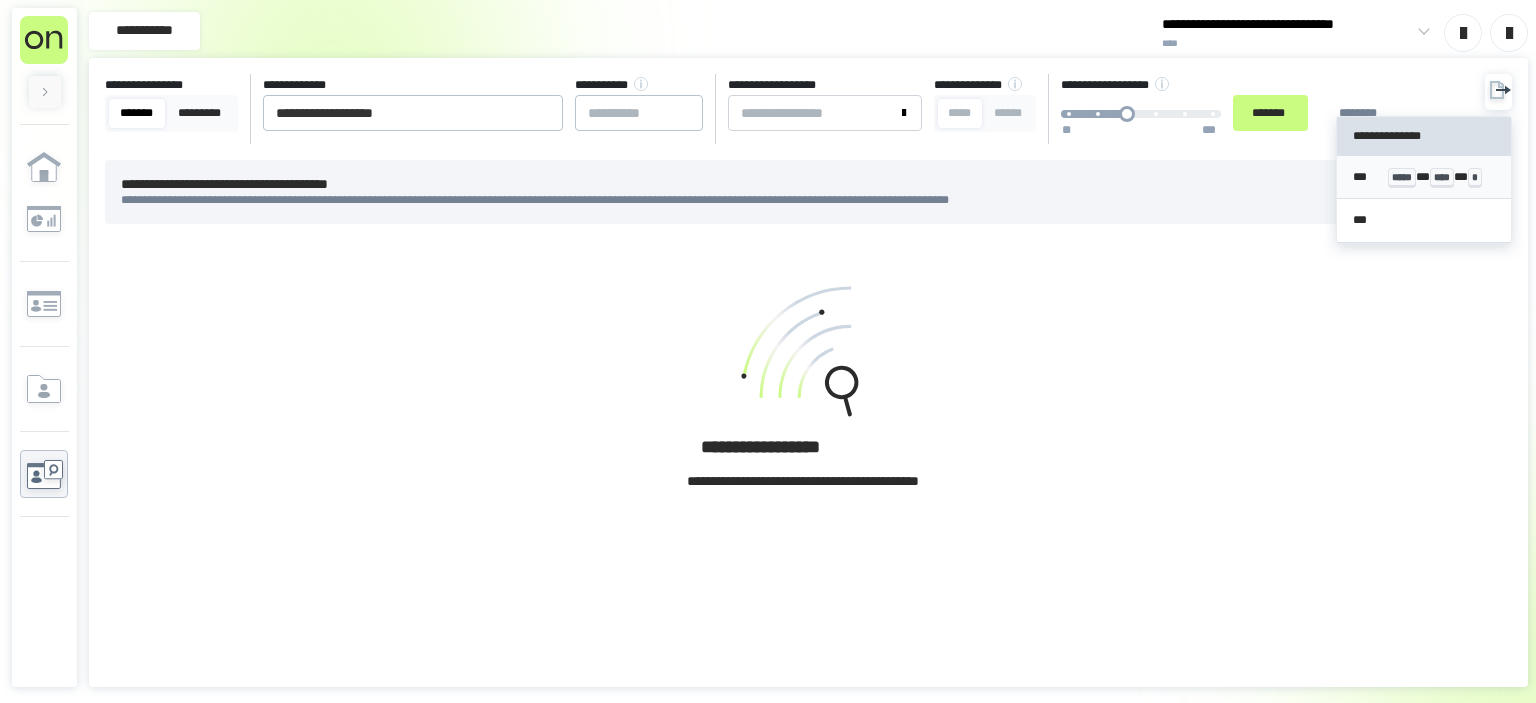 click on "*** ***** * **** *   *" at bounding box center [1424, 177] 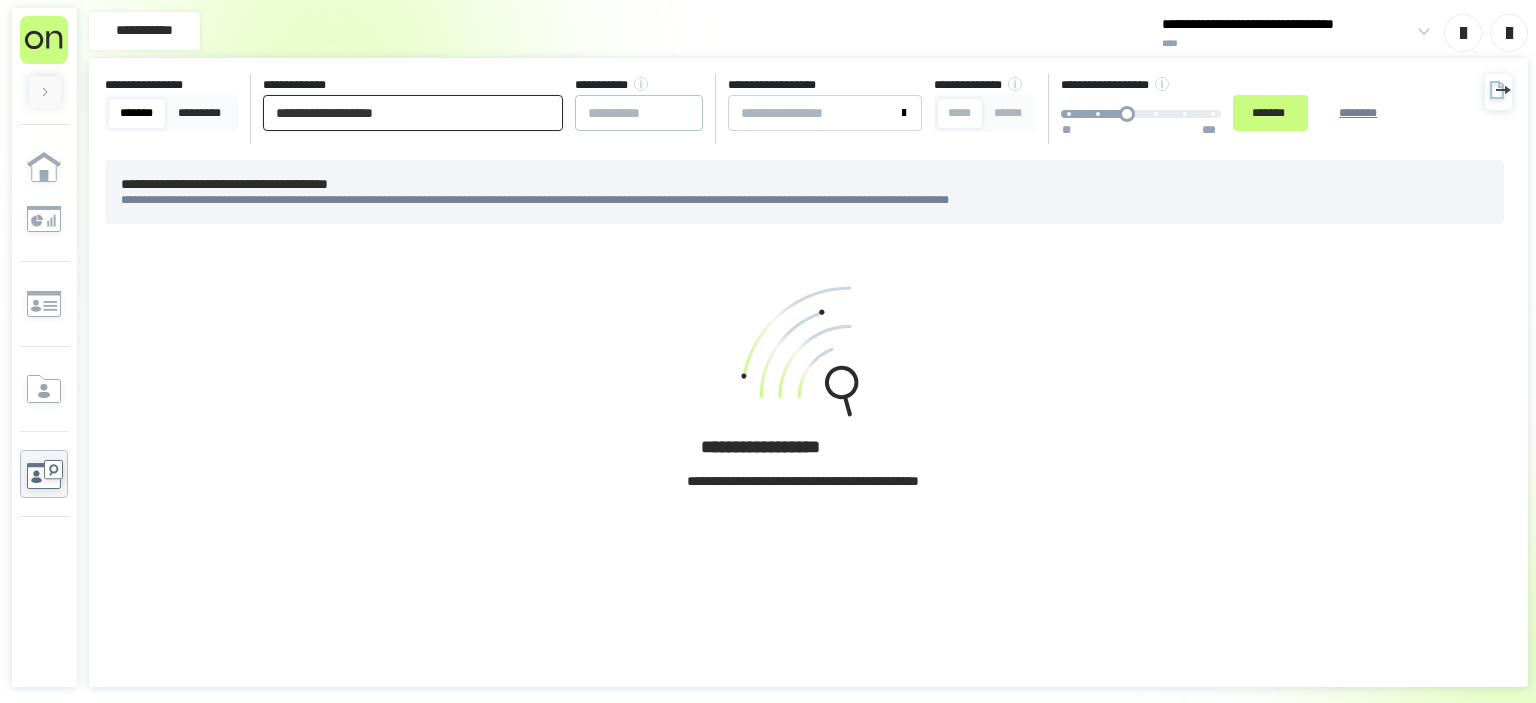 drag, startPoint x: 452, startPoint y: 114, endPoint x: 0, endPoint y: 117, distance: 452.00995 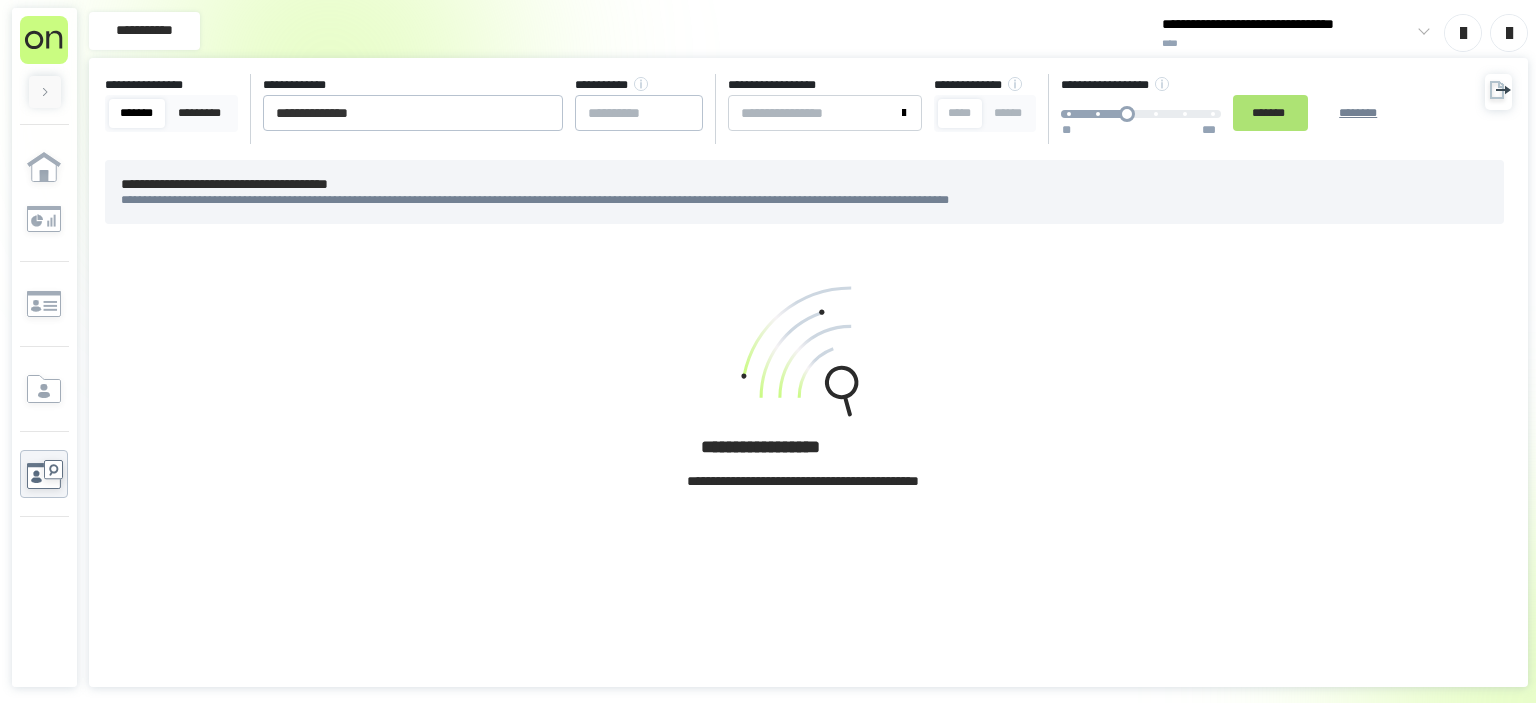 click on "*******" at bounding box center [1270, 113] 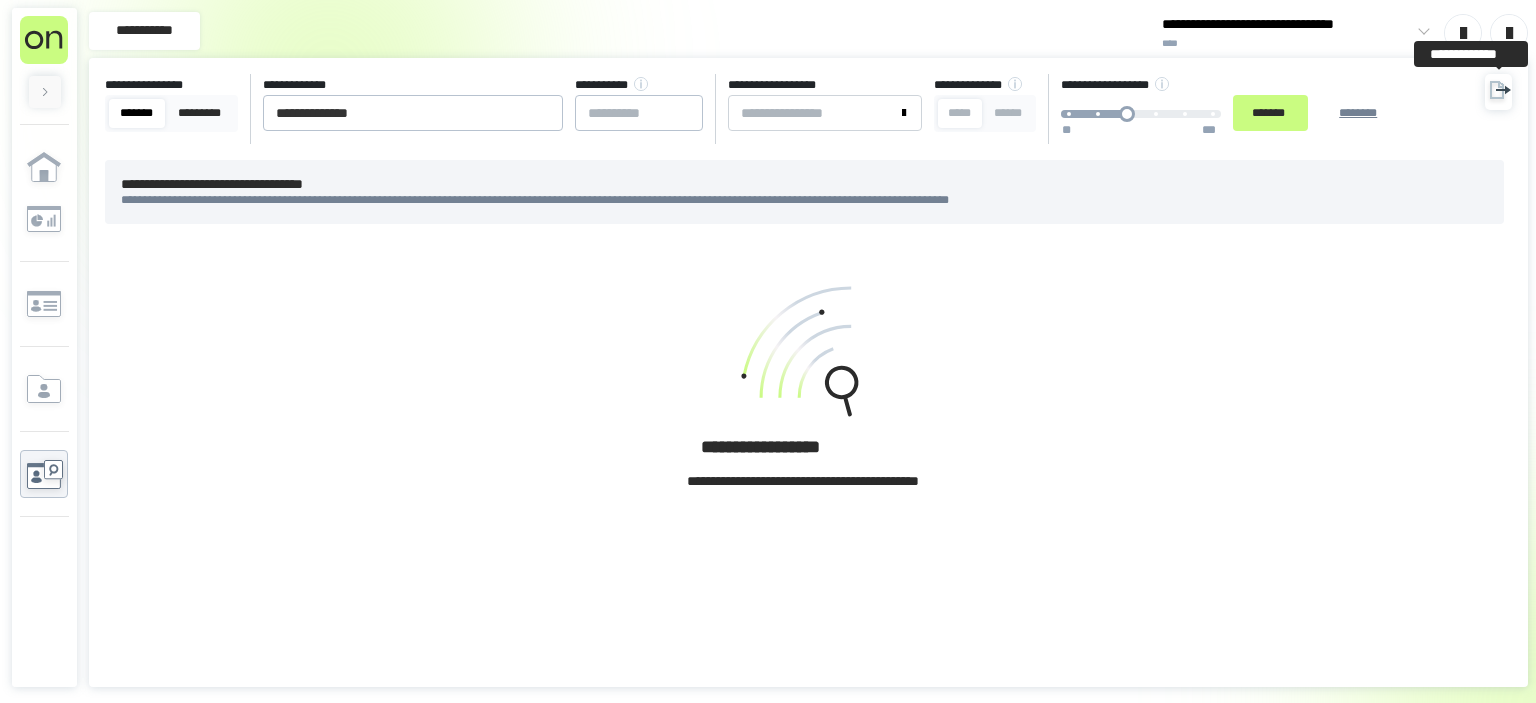 click 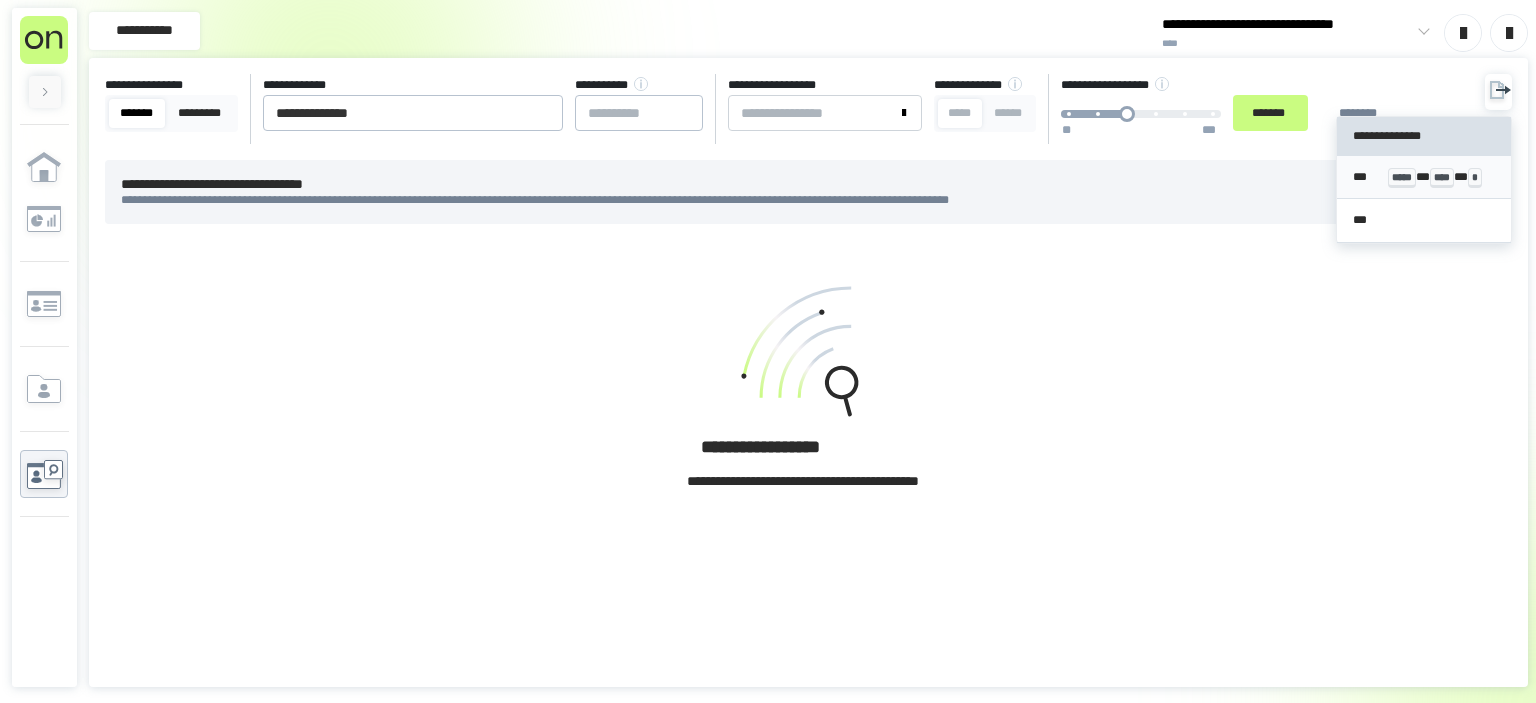 click on "*** ***** * **** *   *" at bounding box center (1424, 177) 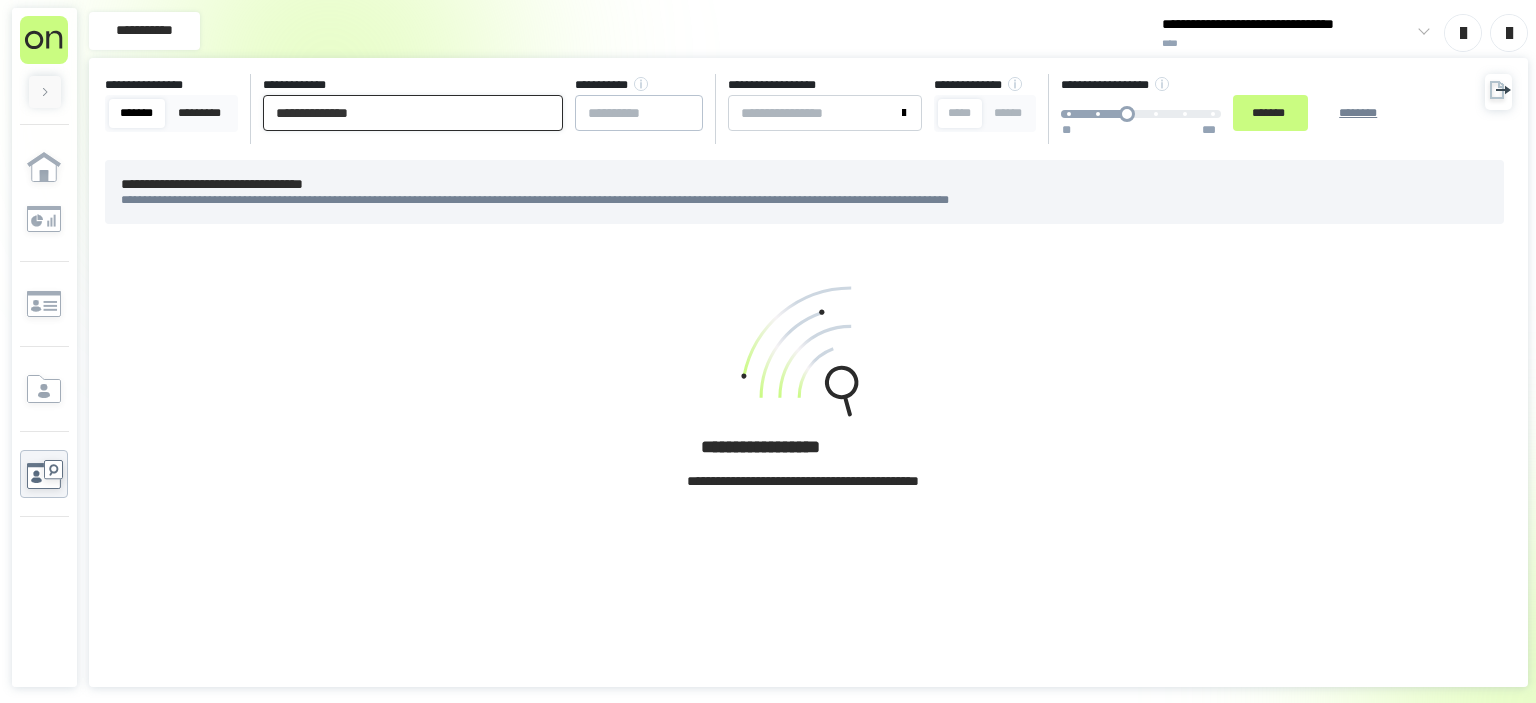 drag, startPoint x: 422, startPoint y: 101, endPoint x: 0, endPoint y: 63, distance: 423.70746 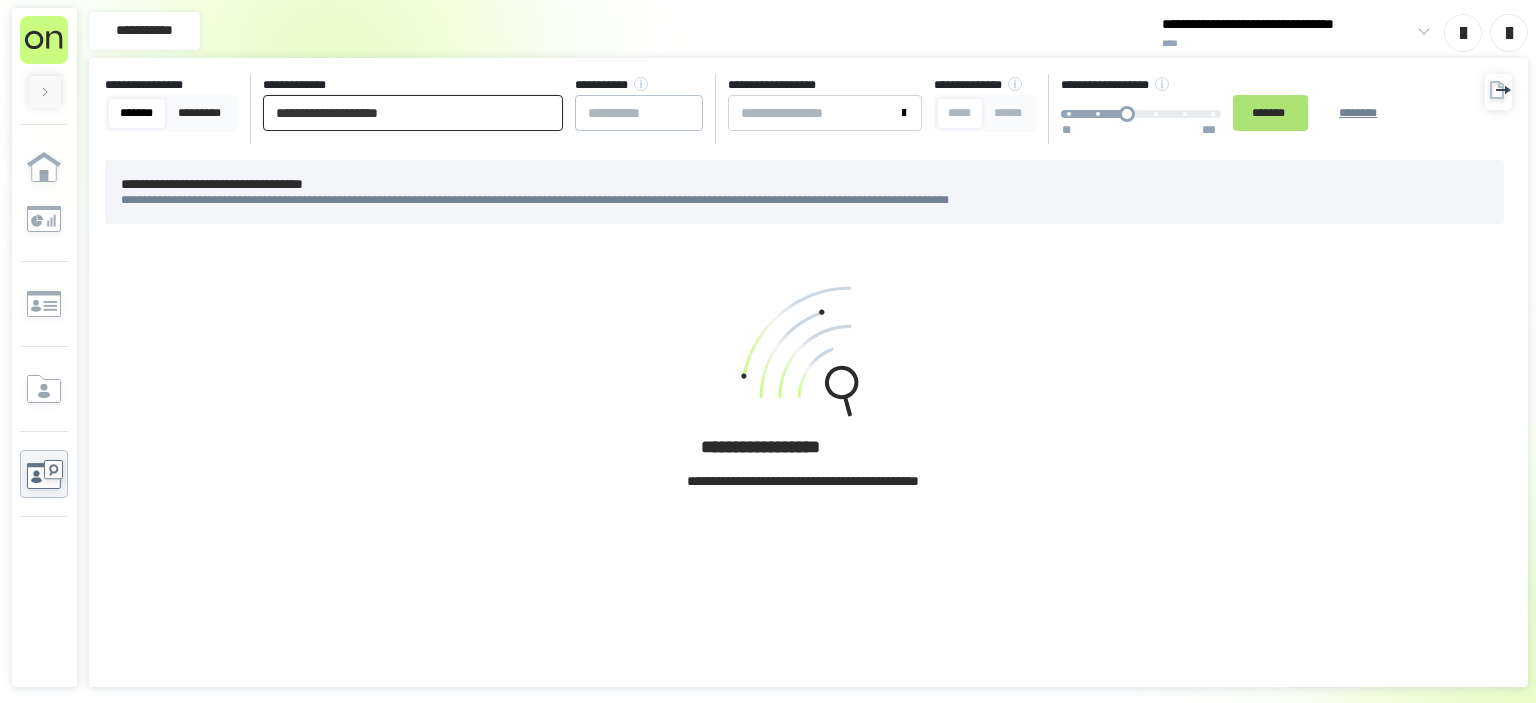 type on "**********" 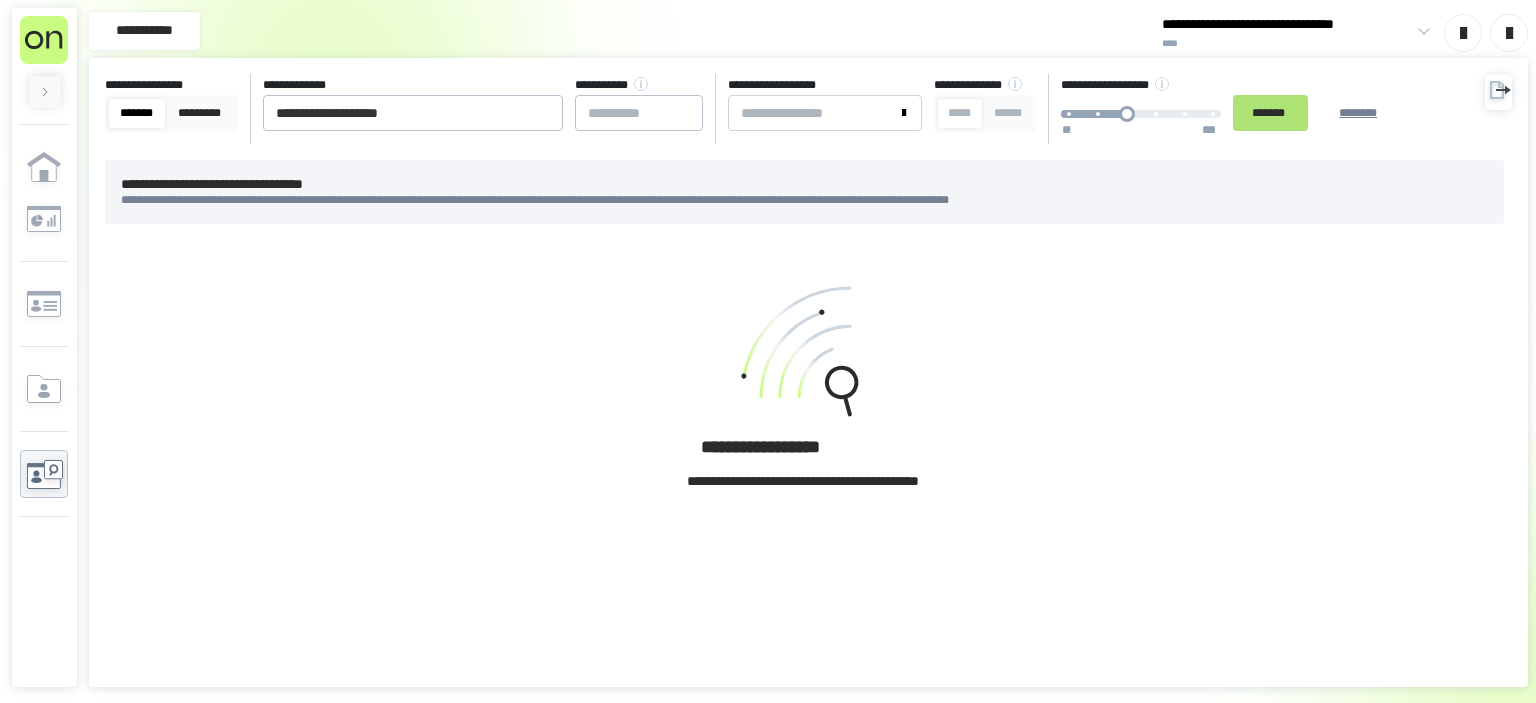 click on "*******" at bounding box center [1270, 113] 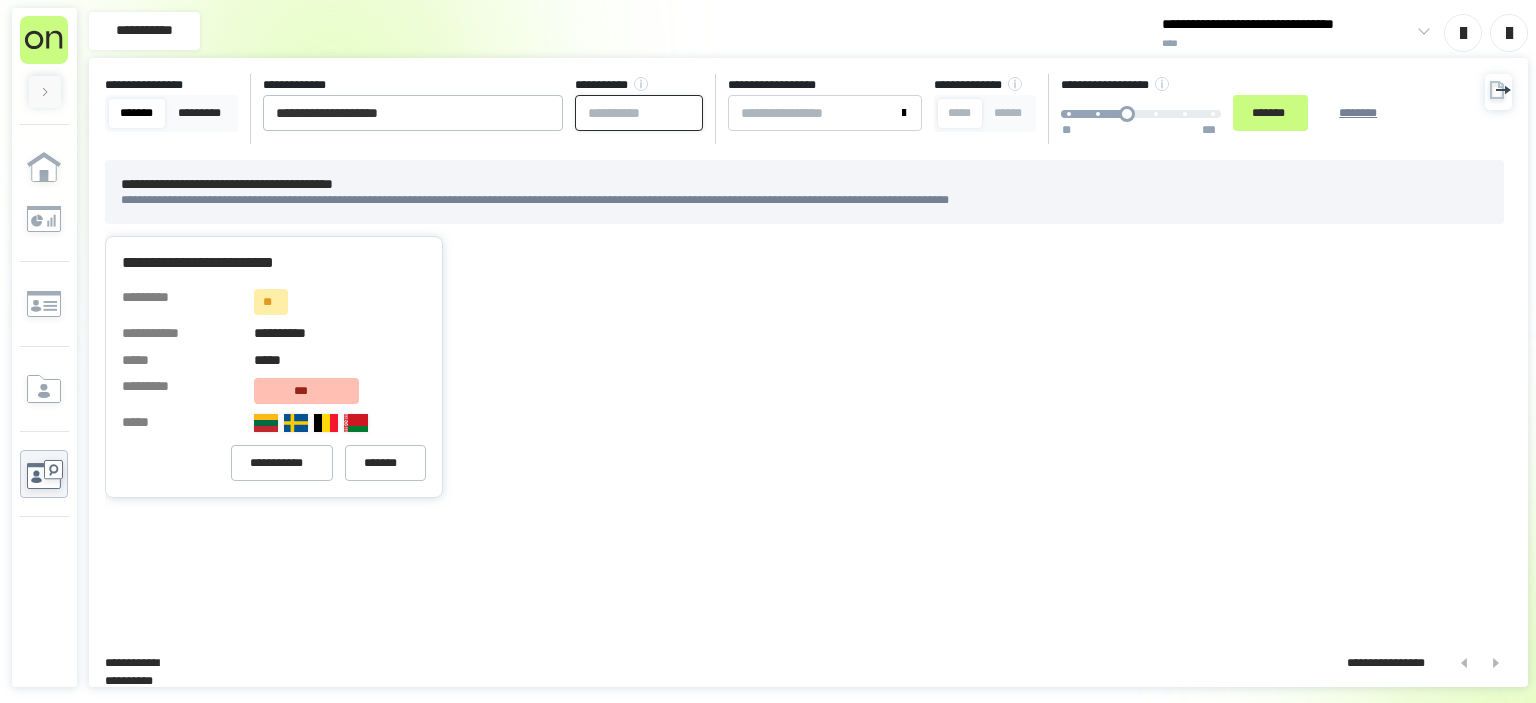 click at bounding box center (639, 113) 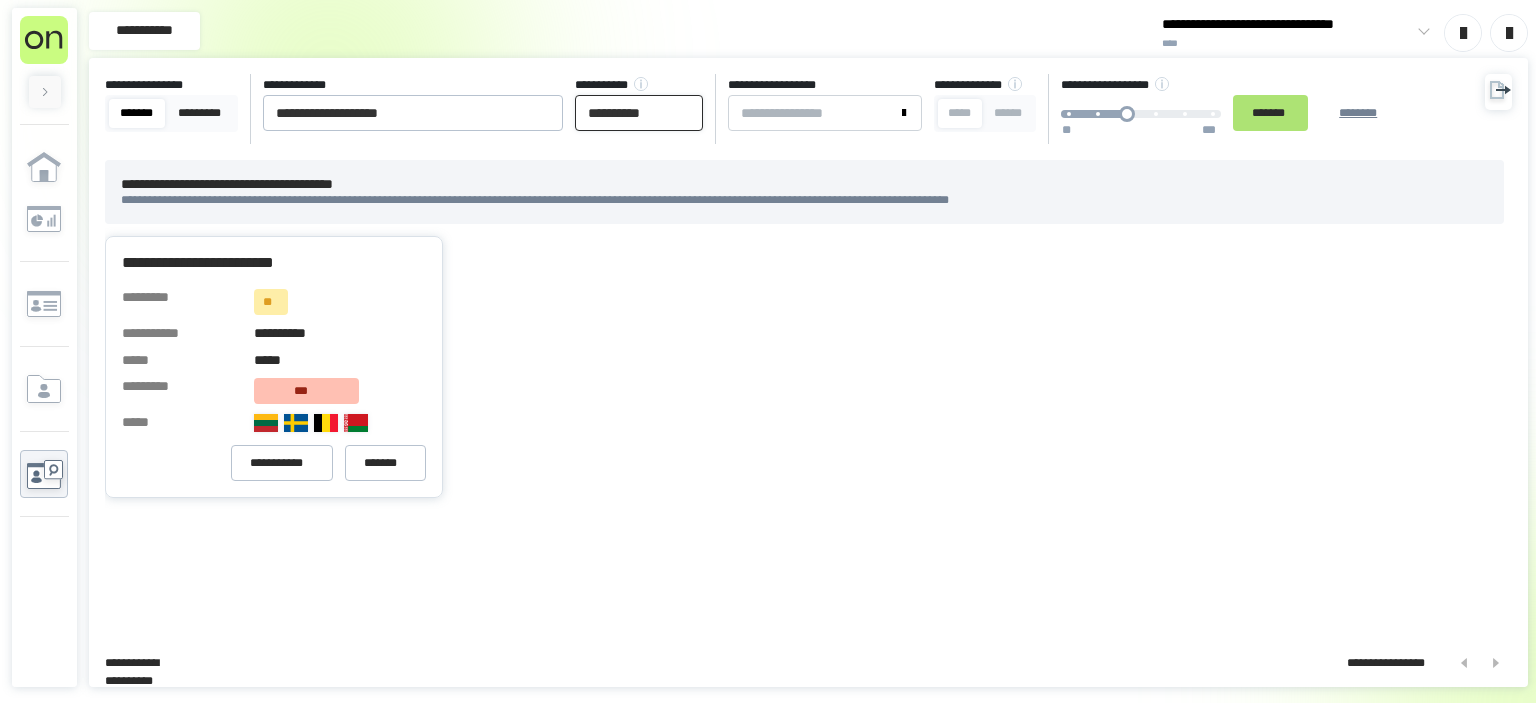 type on "**********" 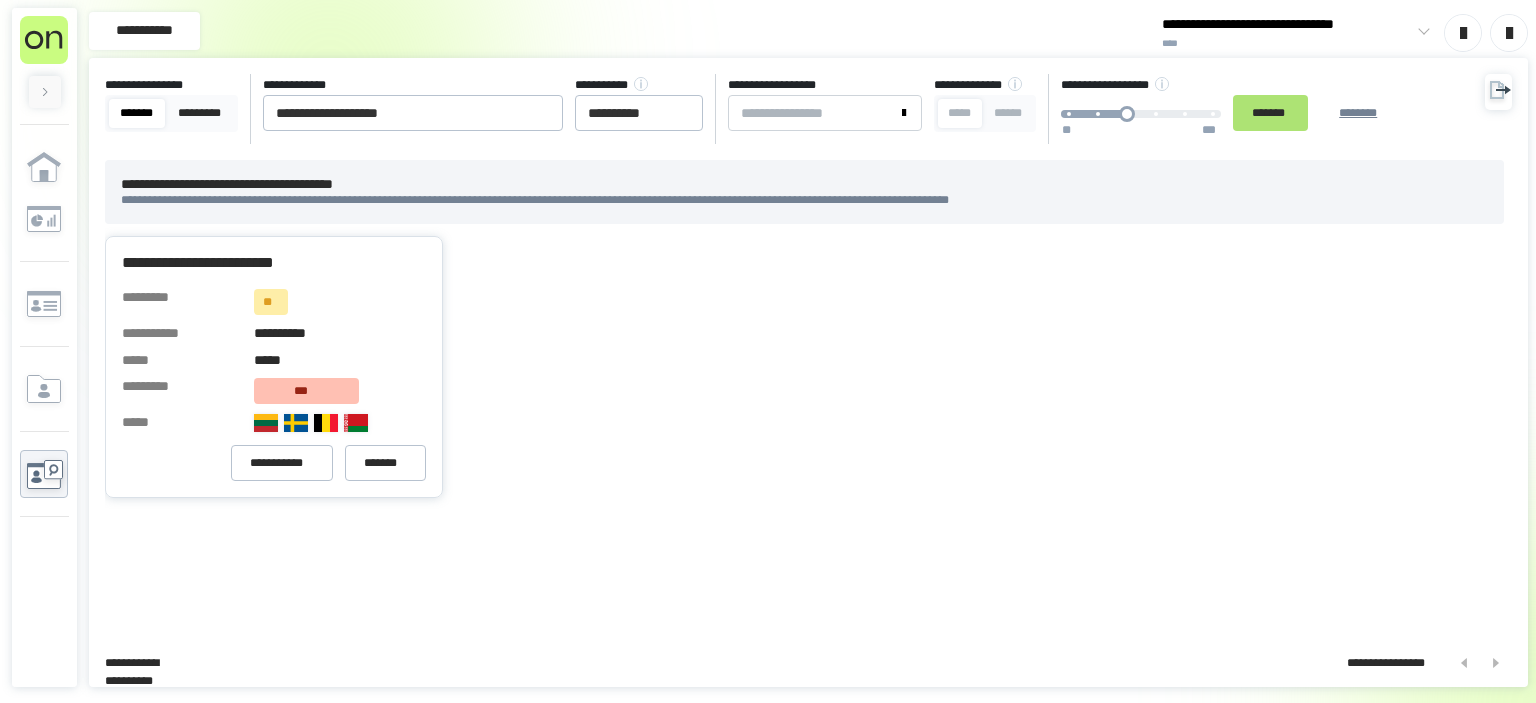 click on "*******" at bounding box center (1270, 113) 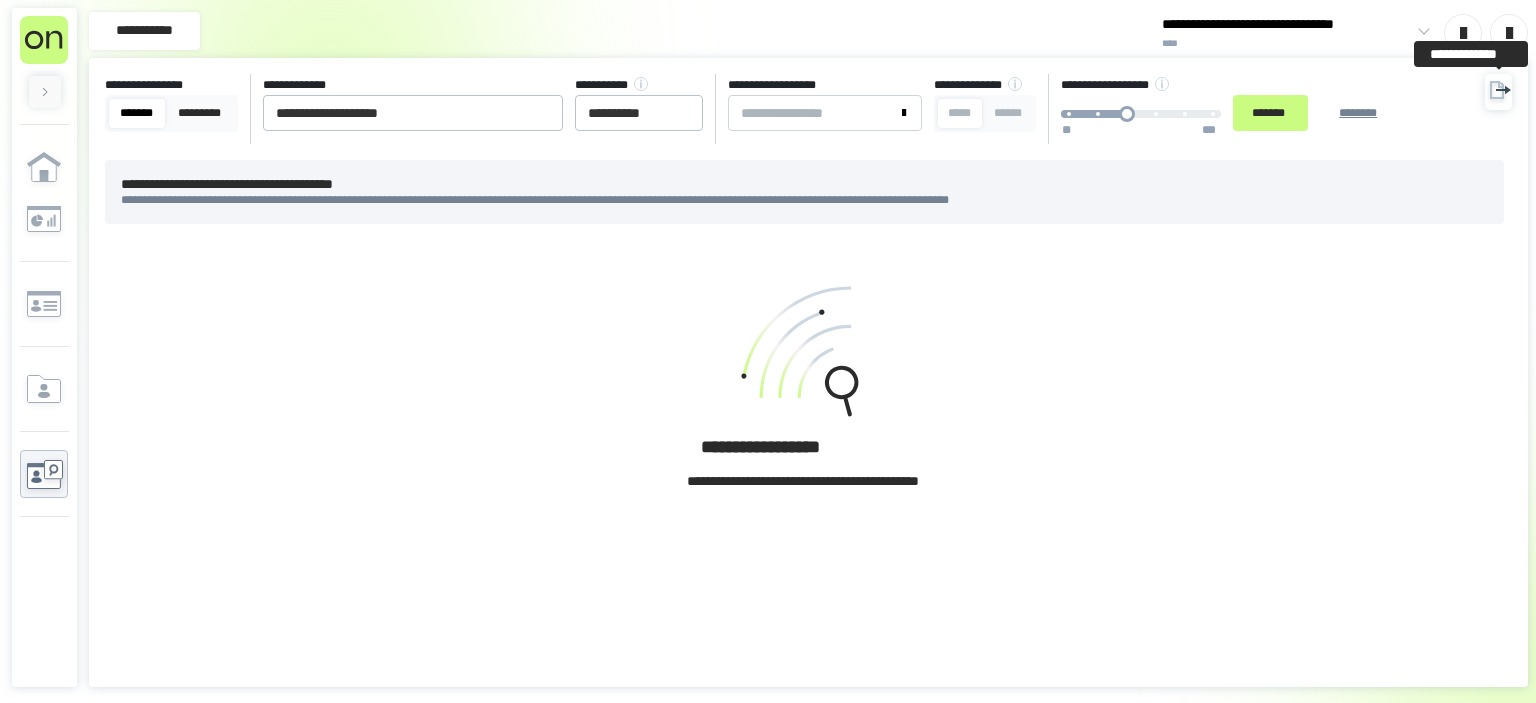 click 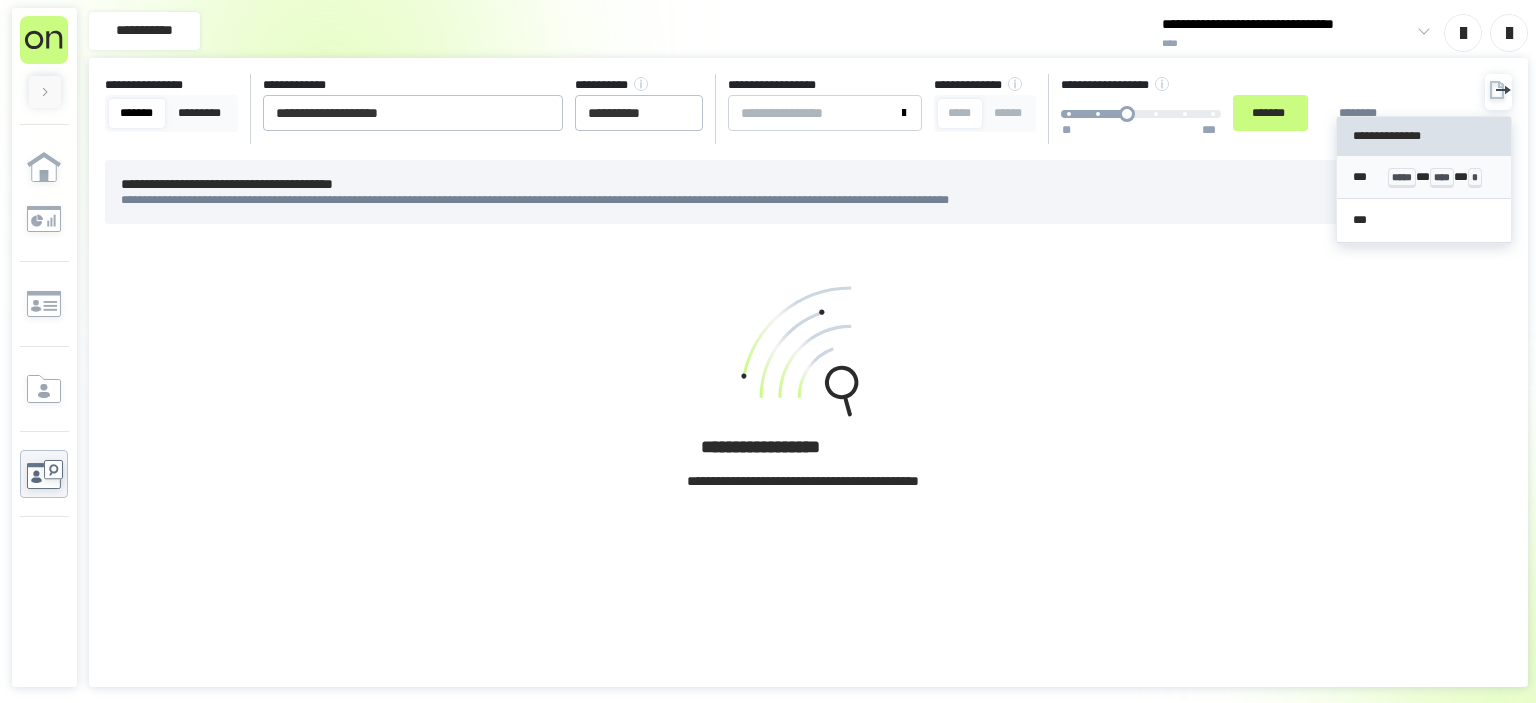 click on "*** ***** * **** *   *" at bounding box center [1424, 177] 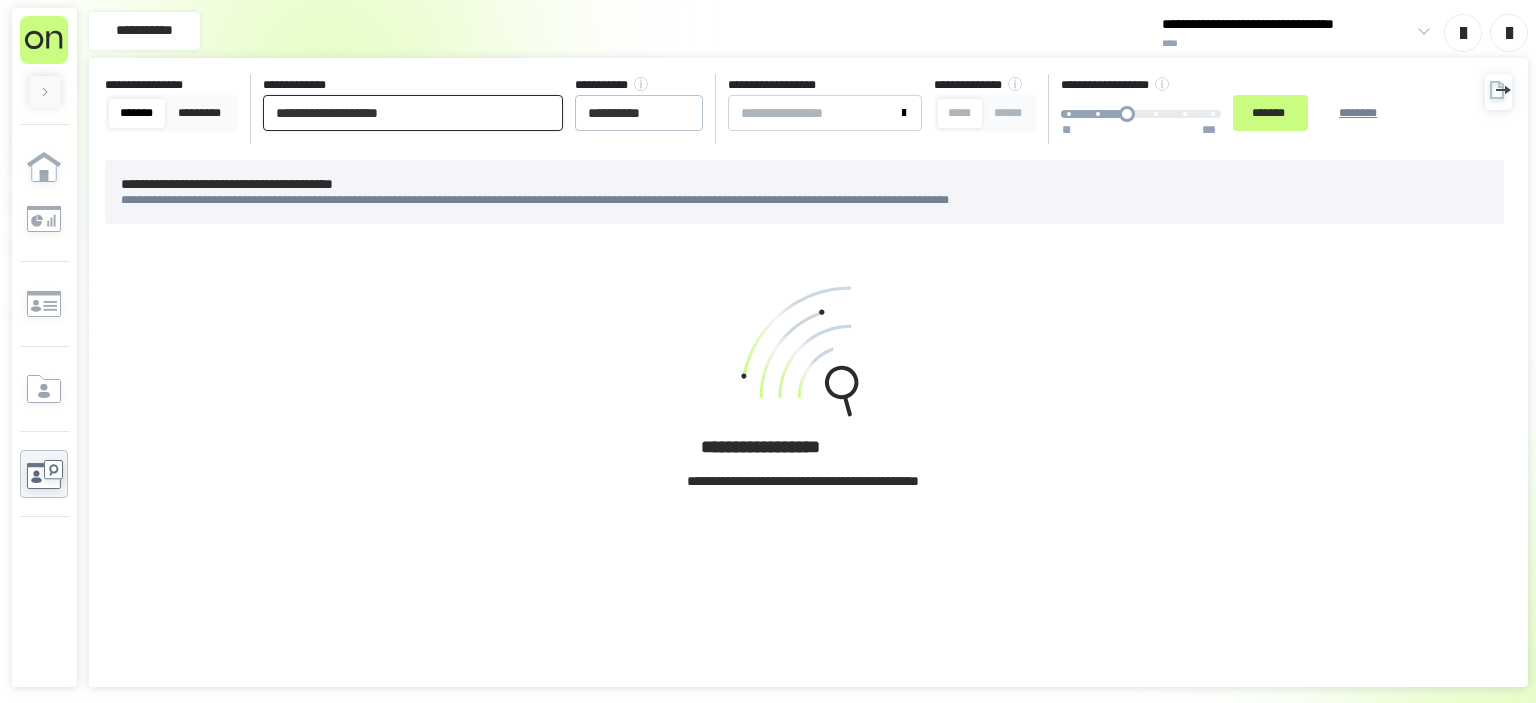 drag, startPoint x: 484, startPoint y: 105, endPoint x: 9, endPoint y: 122, distance: 475.3041 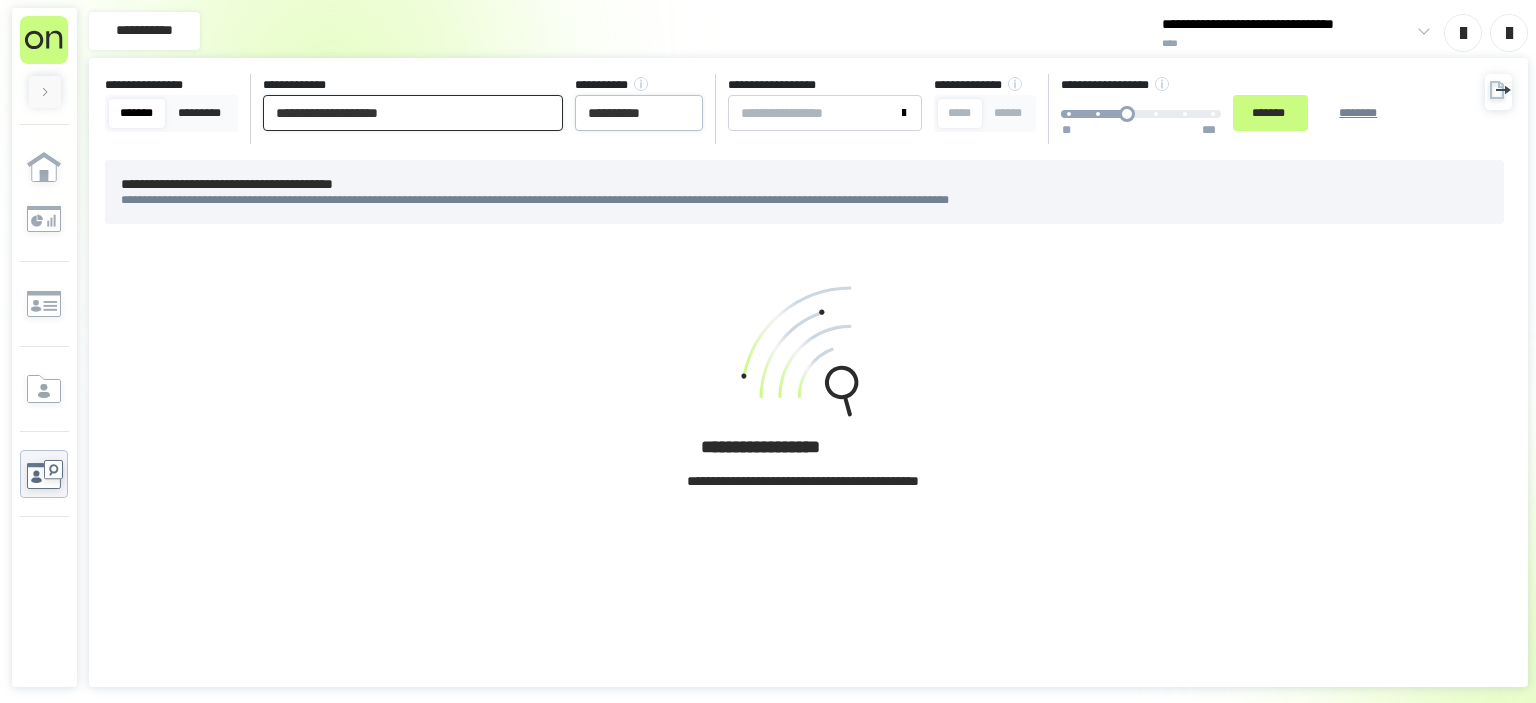 type on "**********" 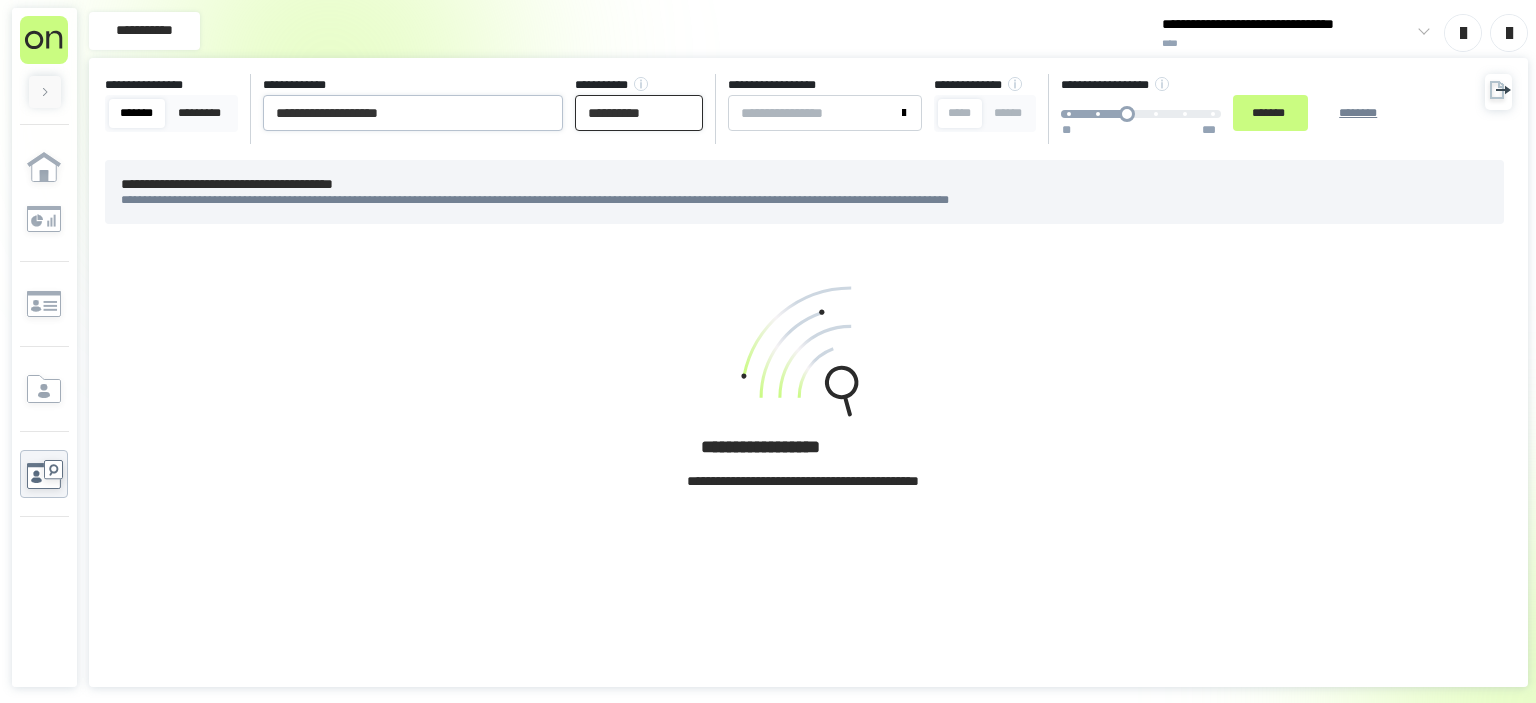 drag, startPoint x: 681, startPoint y: 118, endPoint x: 358, endPoint y: 114, distance: 323.02478 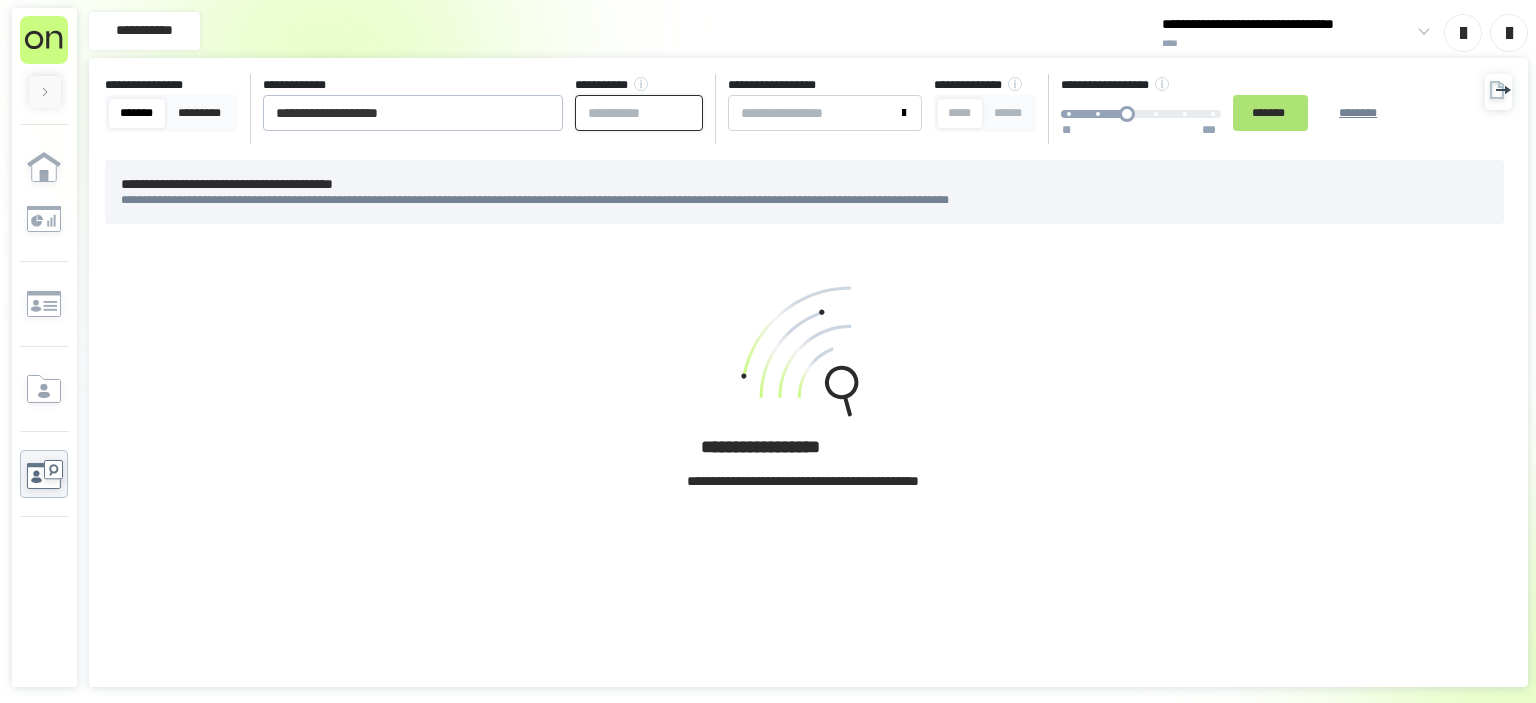 type 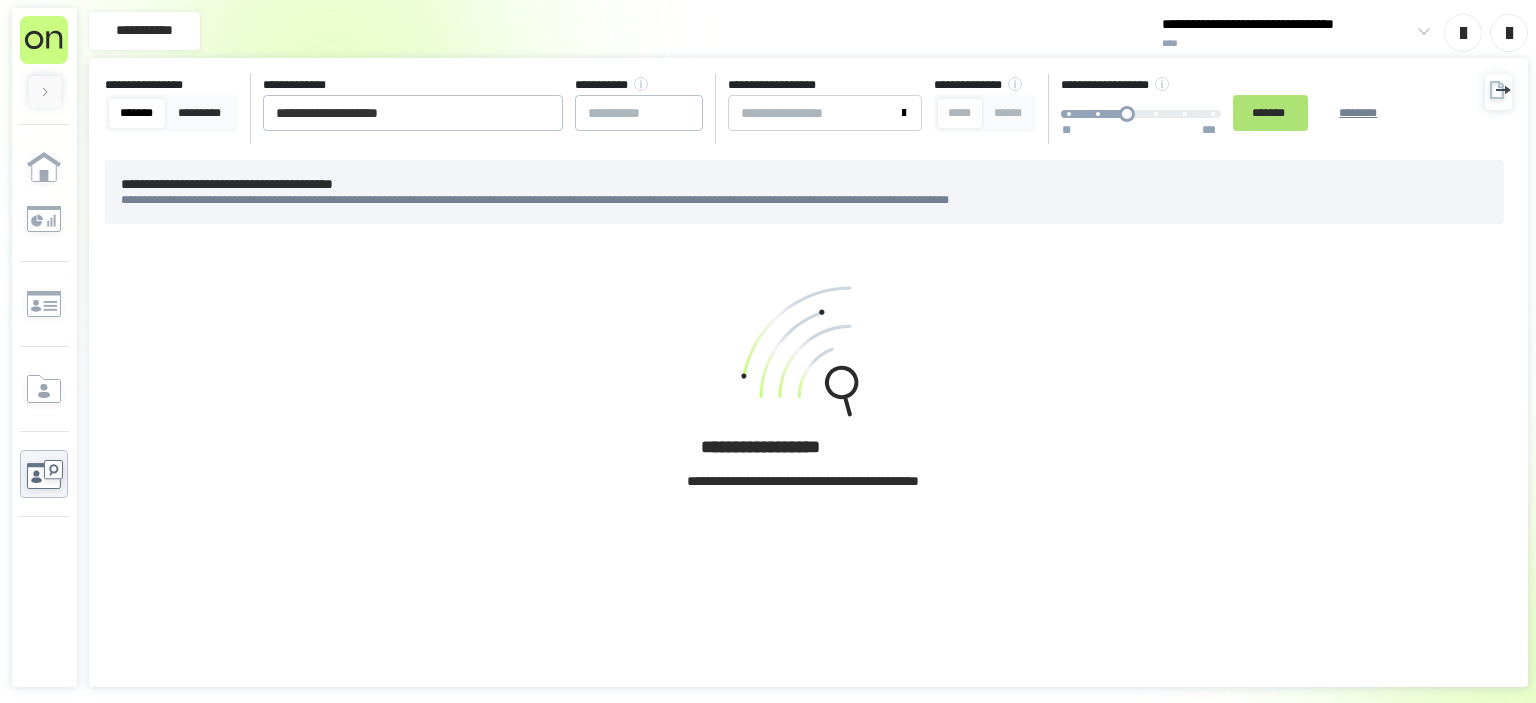 click on "*******" at bounding box center [1270, 113] 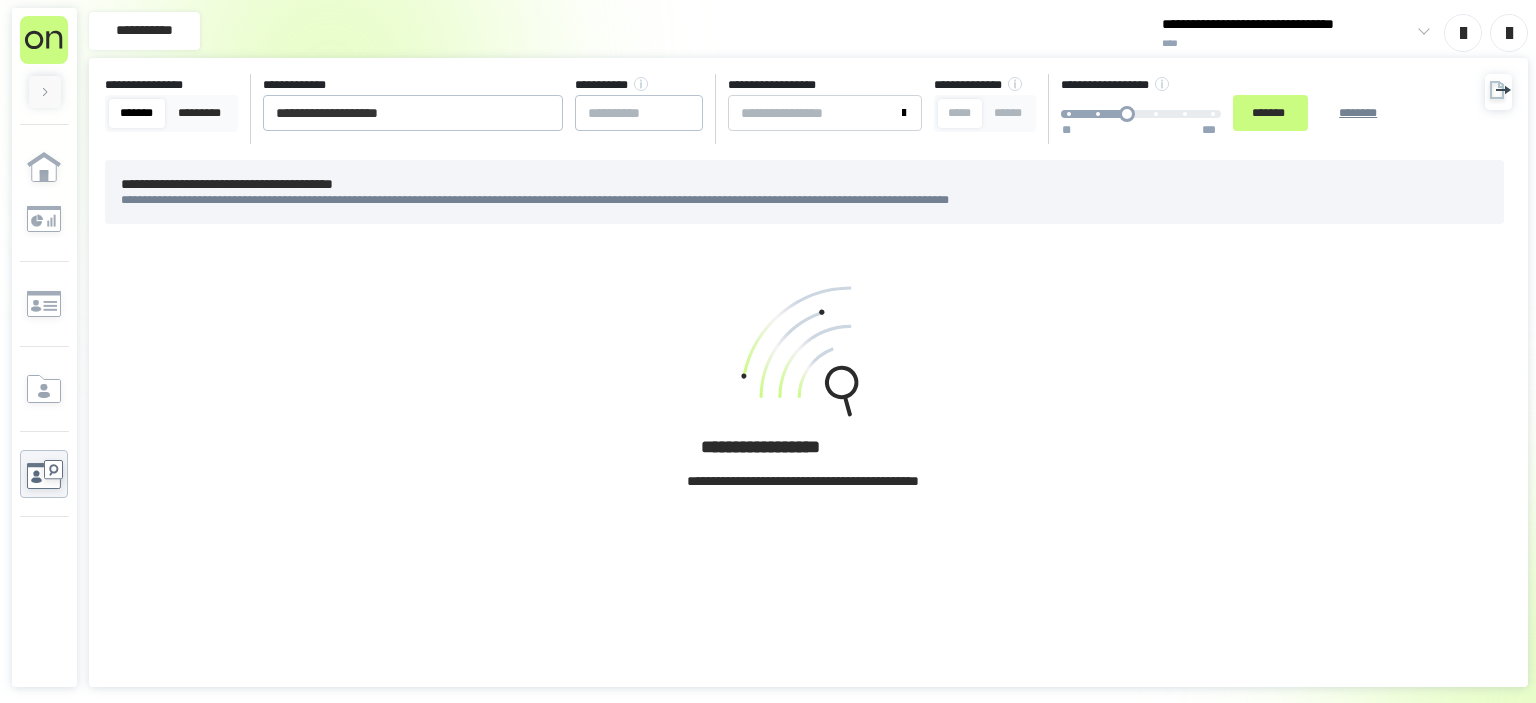 click 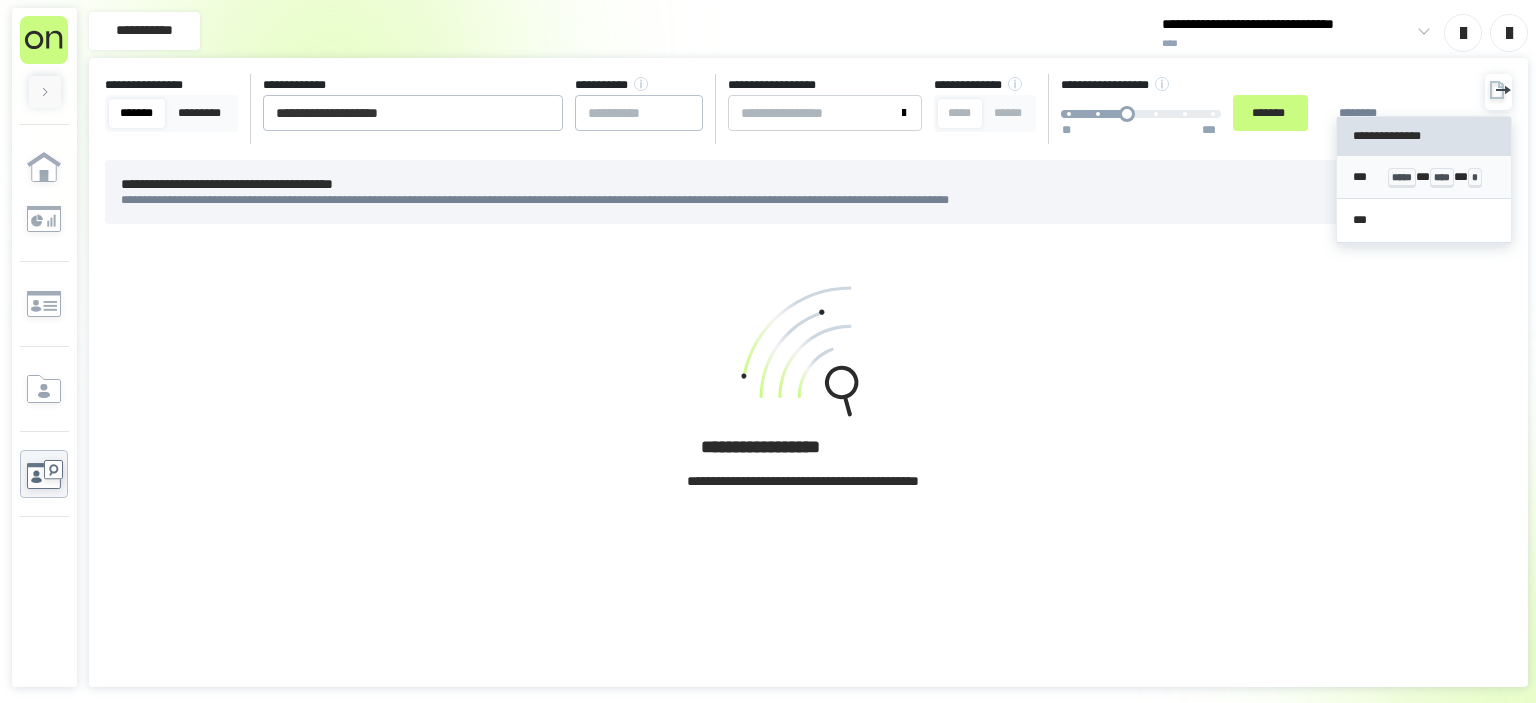 click on "*** ***** * **** *   *" at bounding box center [1424, 177] 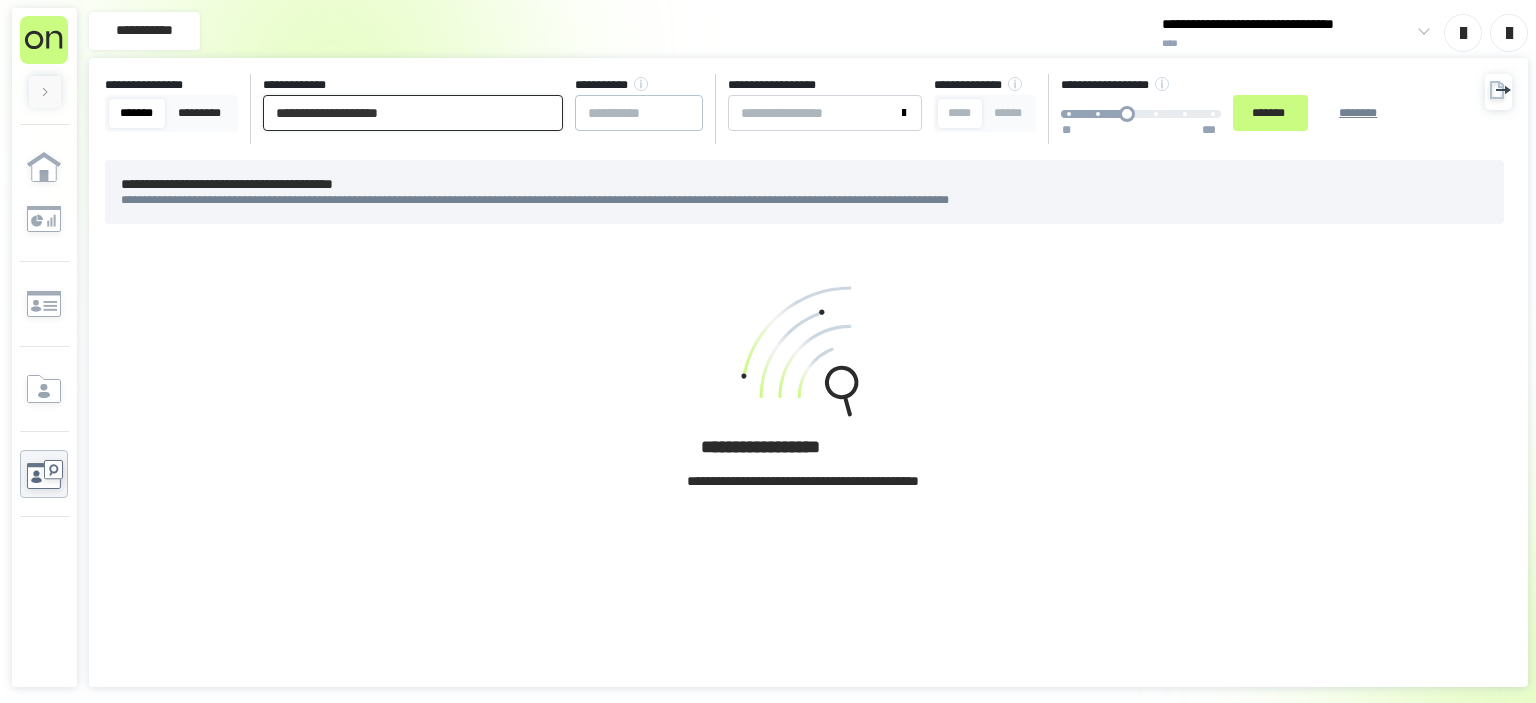 drag, startPoint x: 479, startPoint y: 118, endPoint x: 0, endPoint y: 117, distance: 479.00104 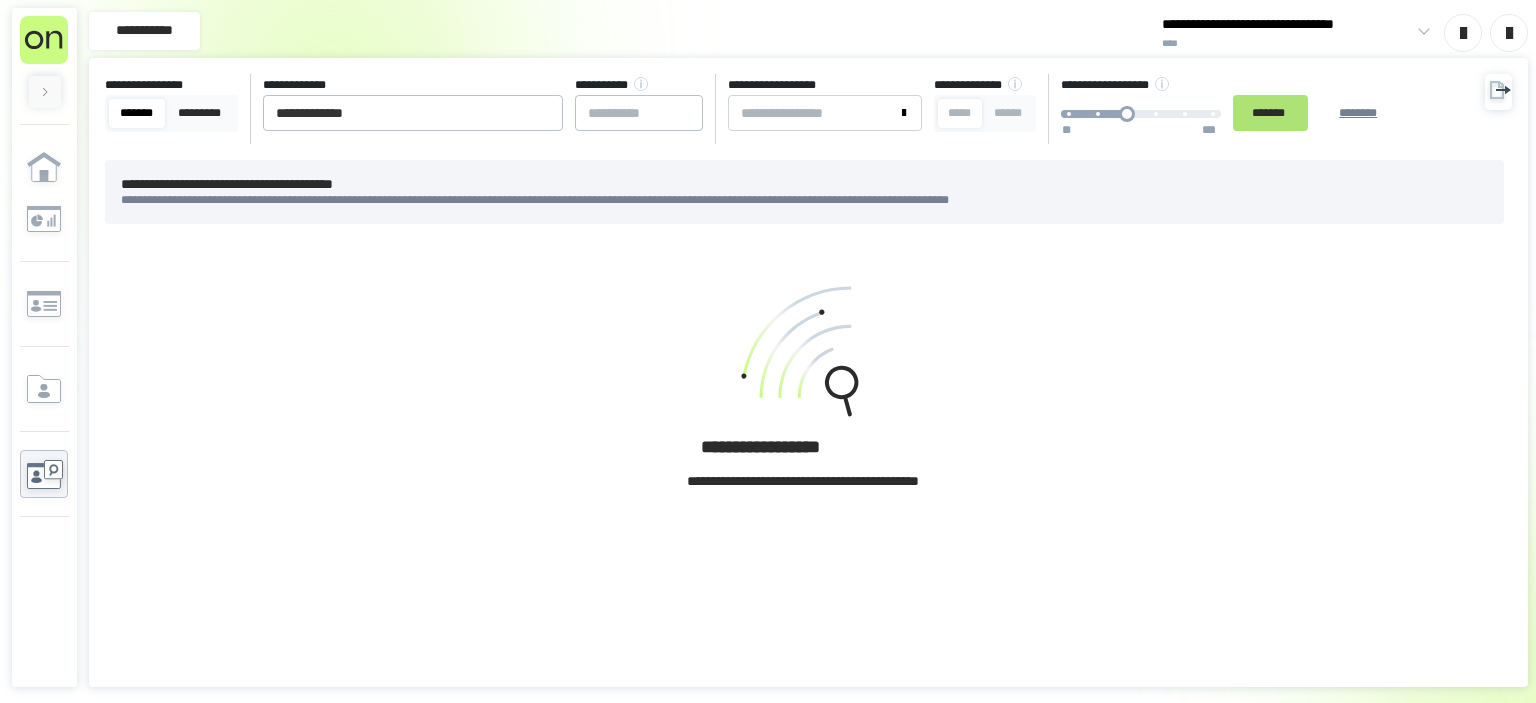 click on "*******" at bounding box center (1270, 113) 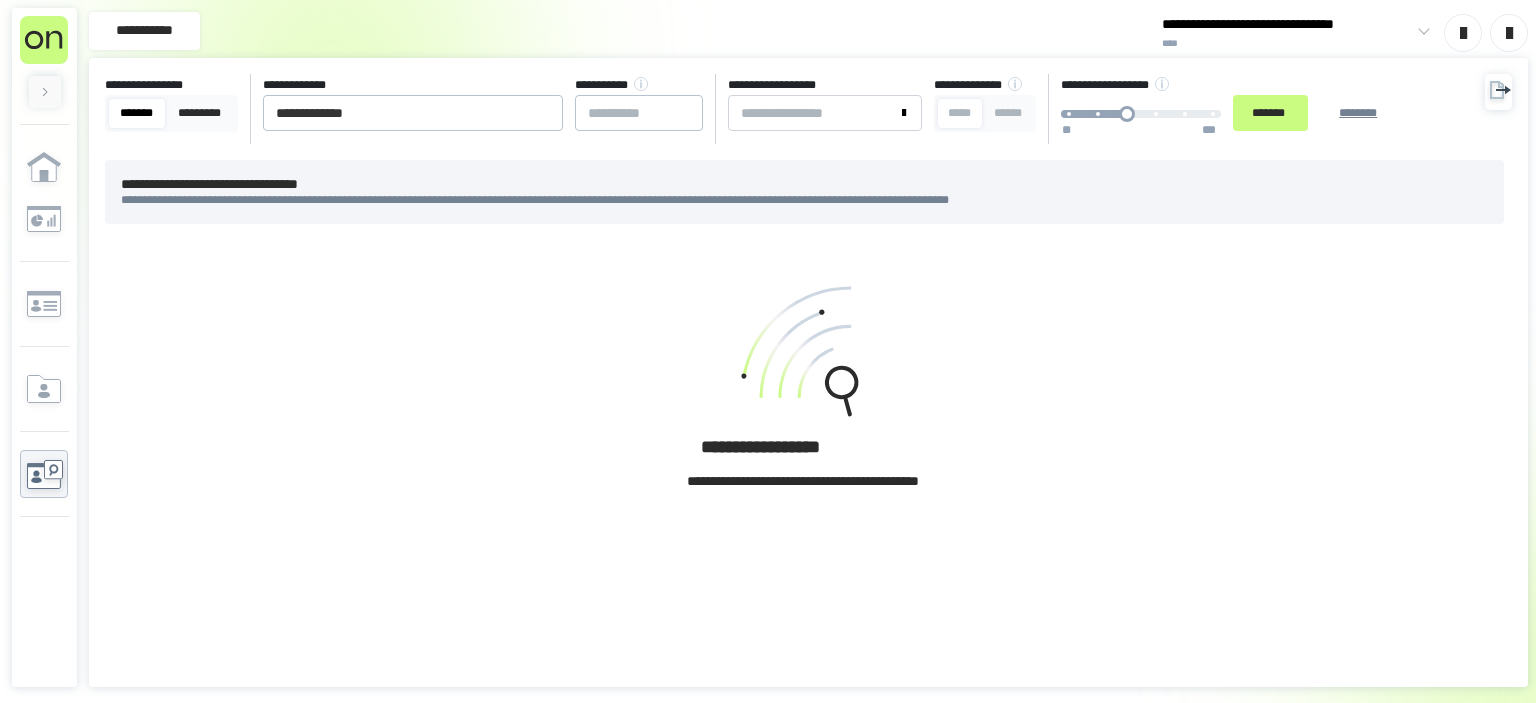 click on "**********" at bounding box center [808, 109] 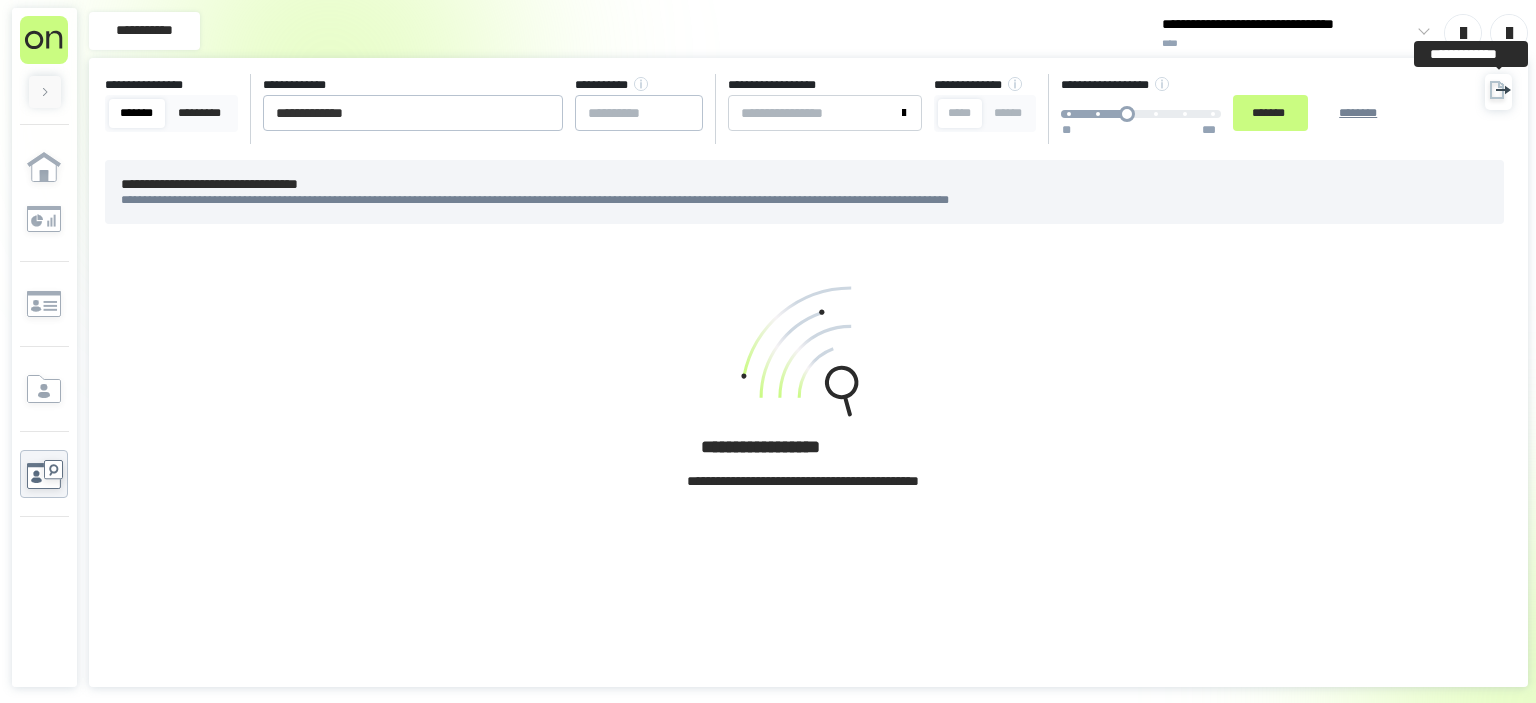 click 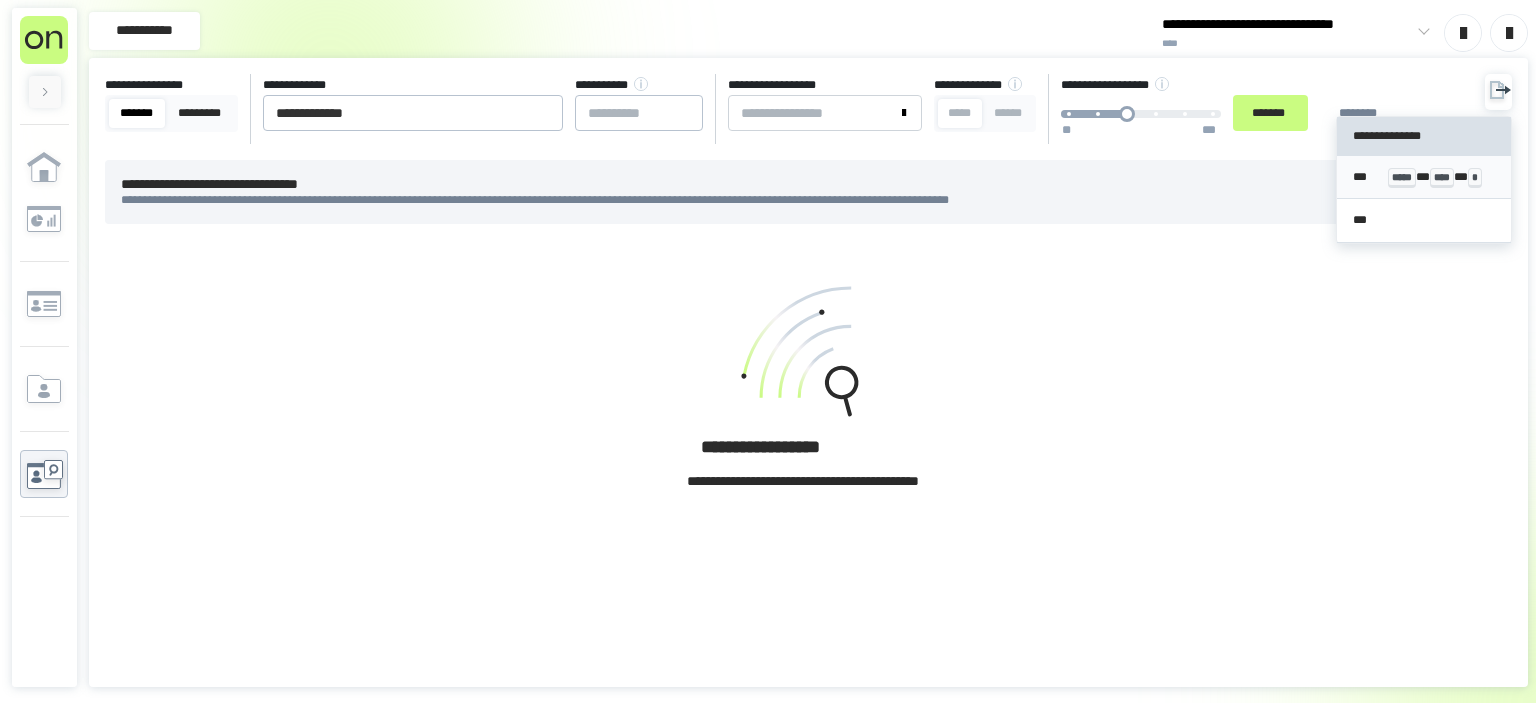 drag, startPoint x: 1370, startPoint y: 180, endPoint x: 83, endPoint y: 18, distance: 1297.1558 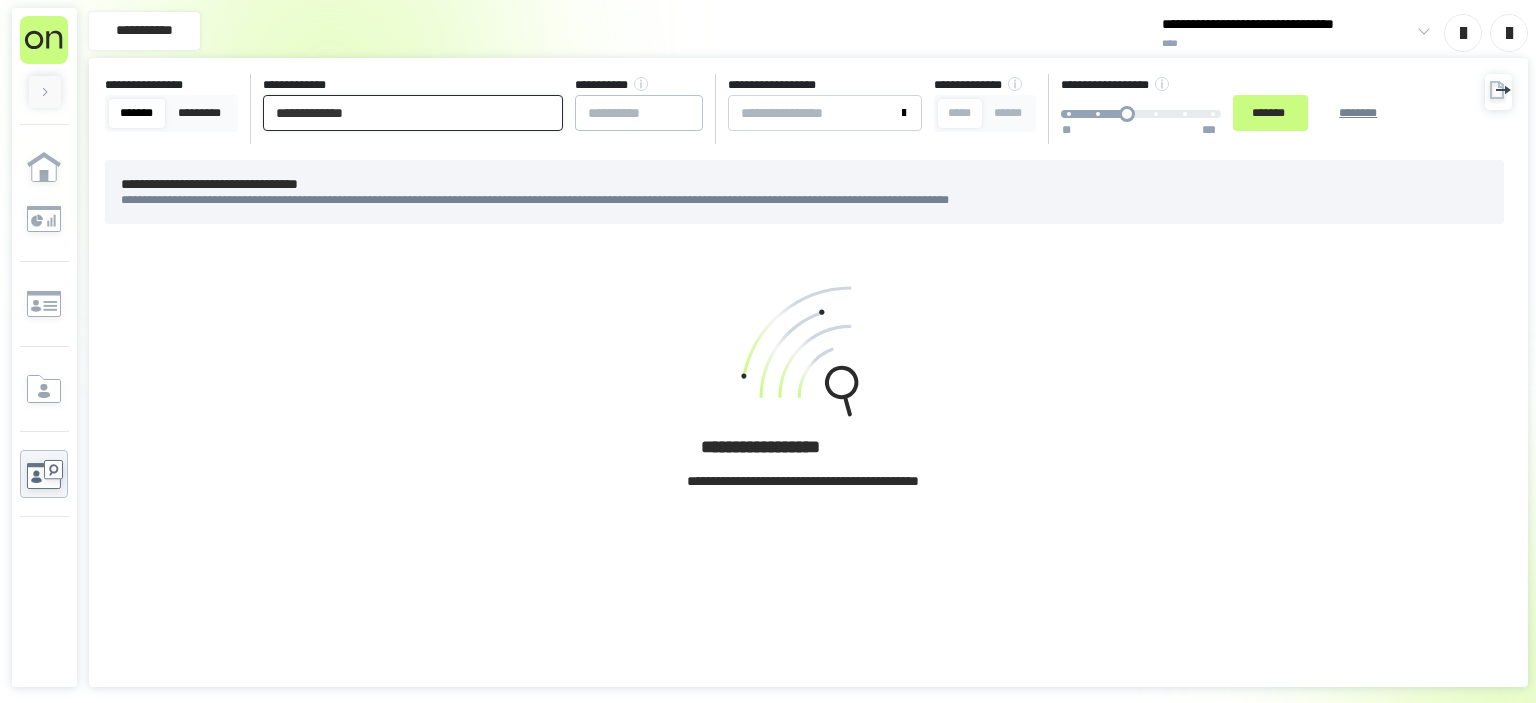drag, startPoint x: 422, startPoint y: 114, endPoint x: 53, endPoint y: 120, distance: 369.04877 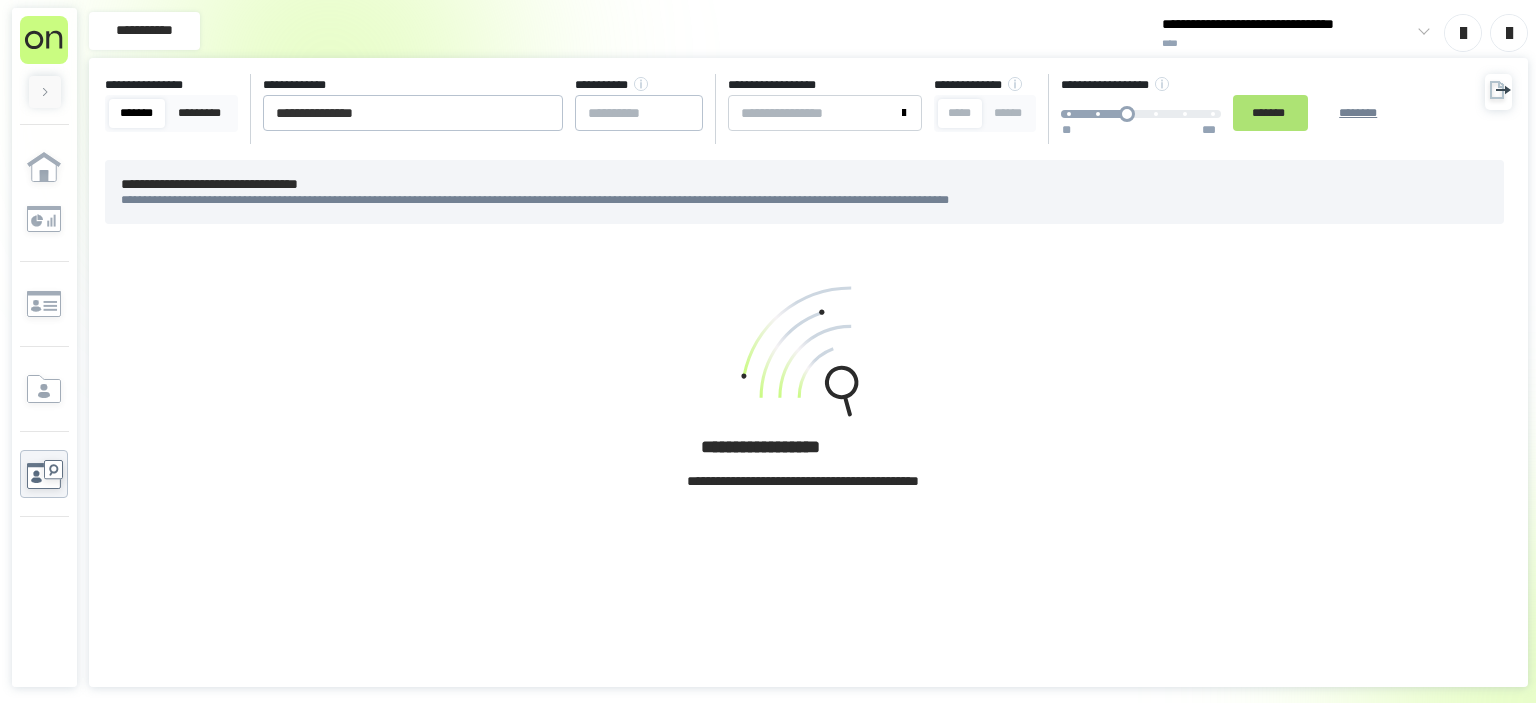 click on "*******" at bounding box center [1270, 113] 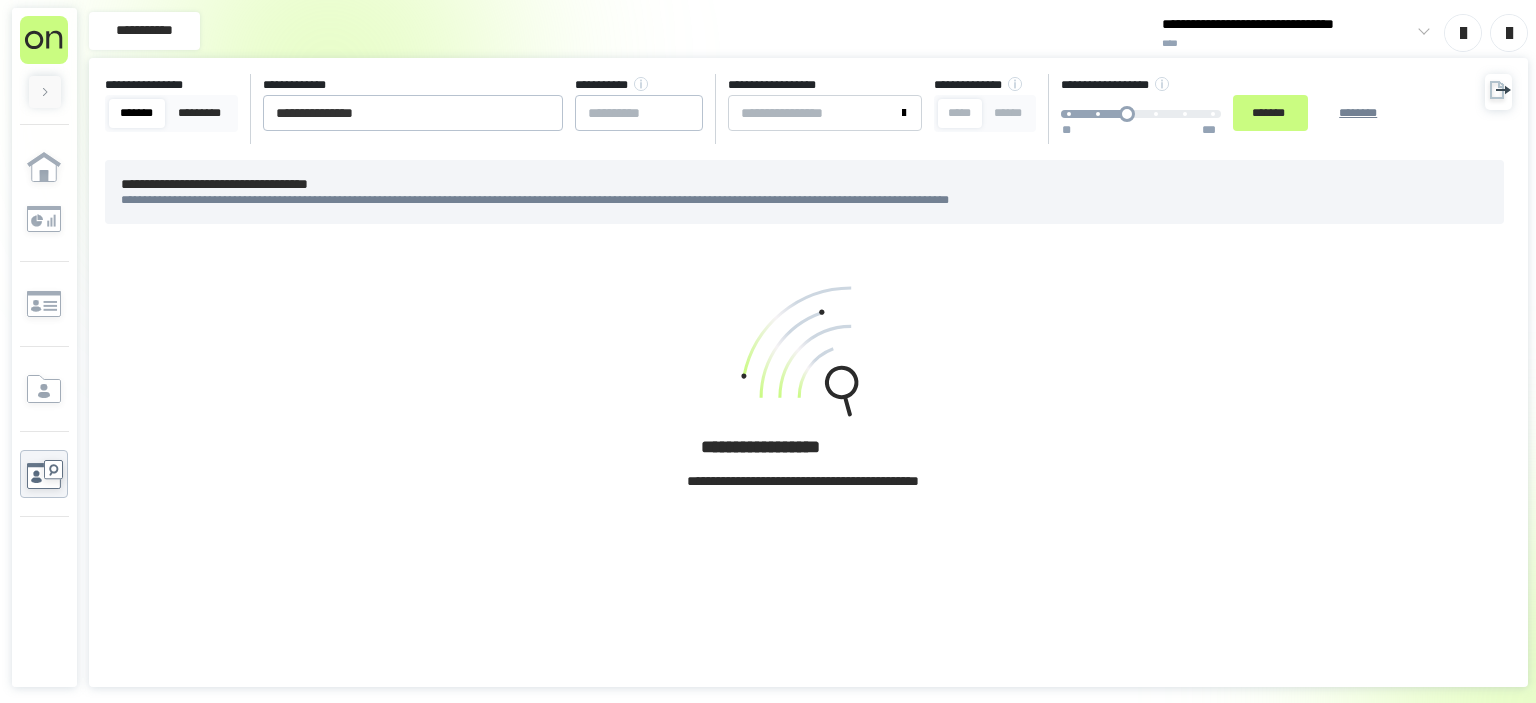 click on "**********" at bounding box center (808, 372) 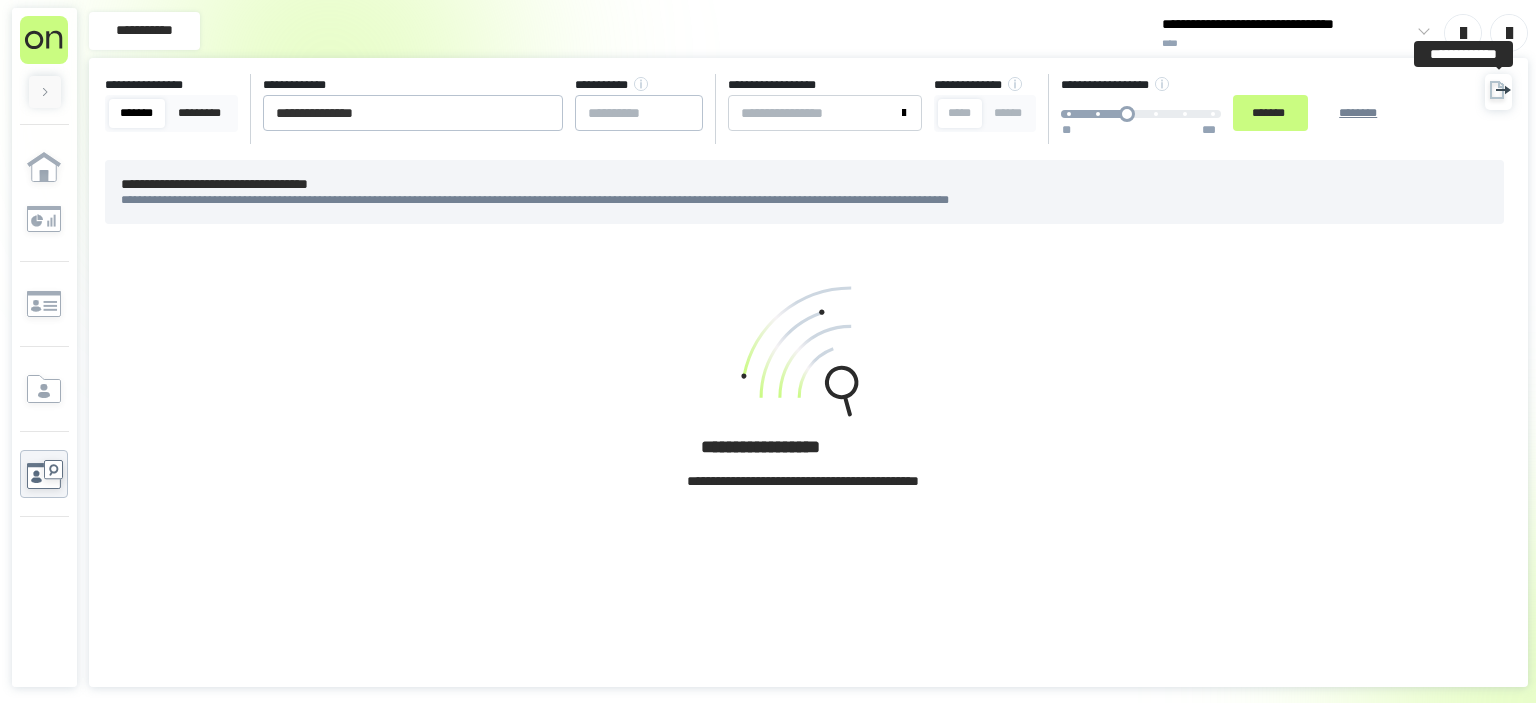 click 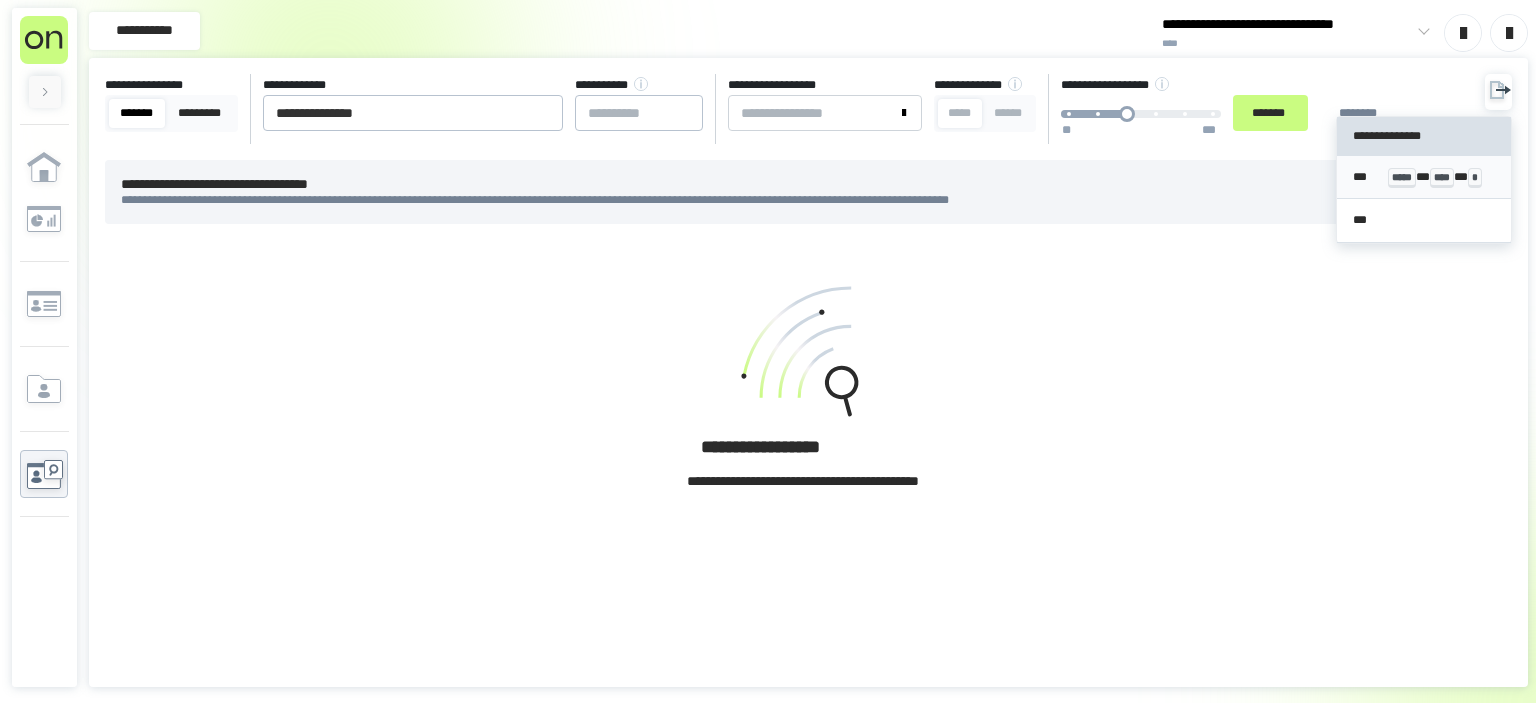 drag, startPoint x: 1346, startPoint y: 163, endPoint x: 0, endPoint y: 223, distance: 1347.3367 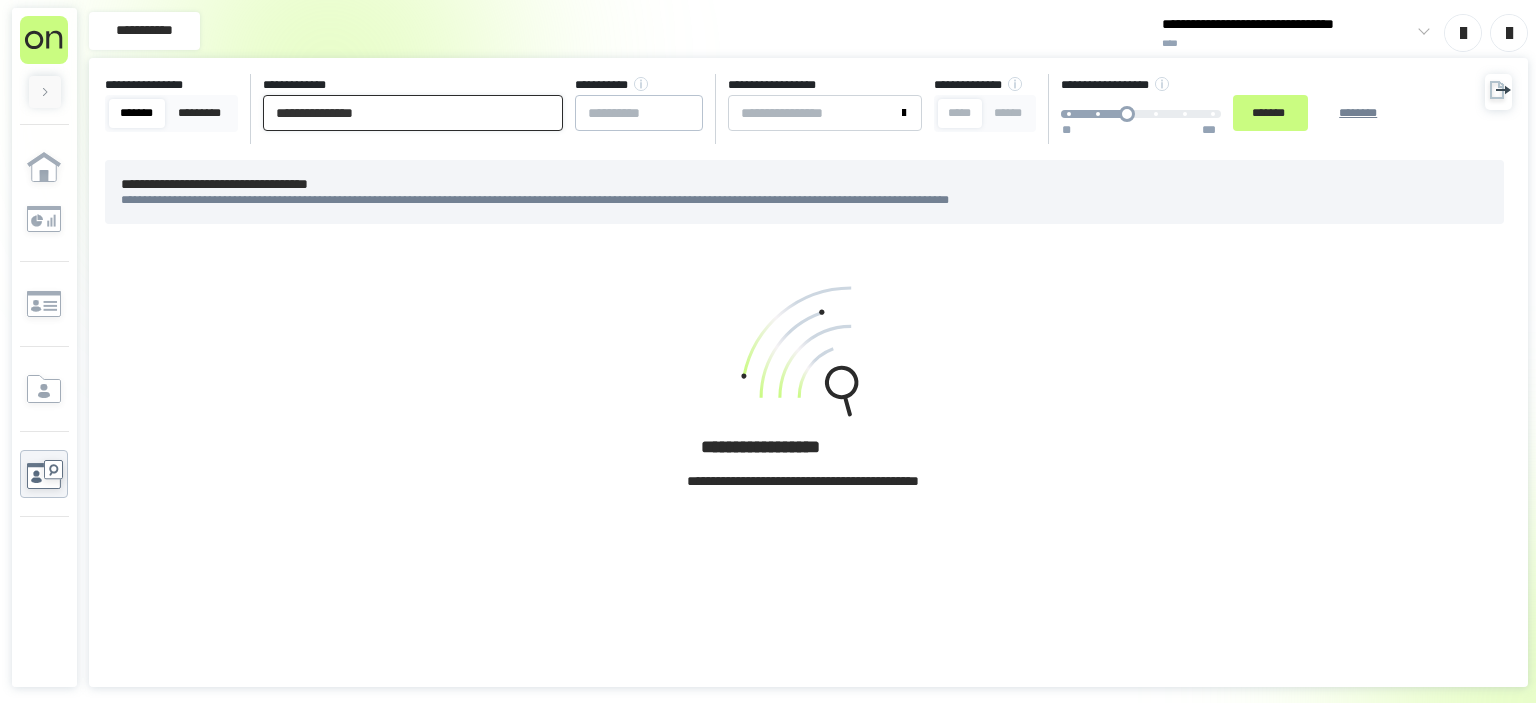 drag, startPoint x: 438, startPoint y: 114, endPoint x: 0, endPoint y: 97, distance: 438.32977 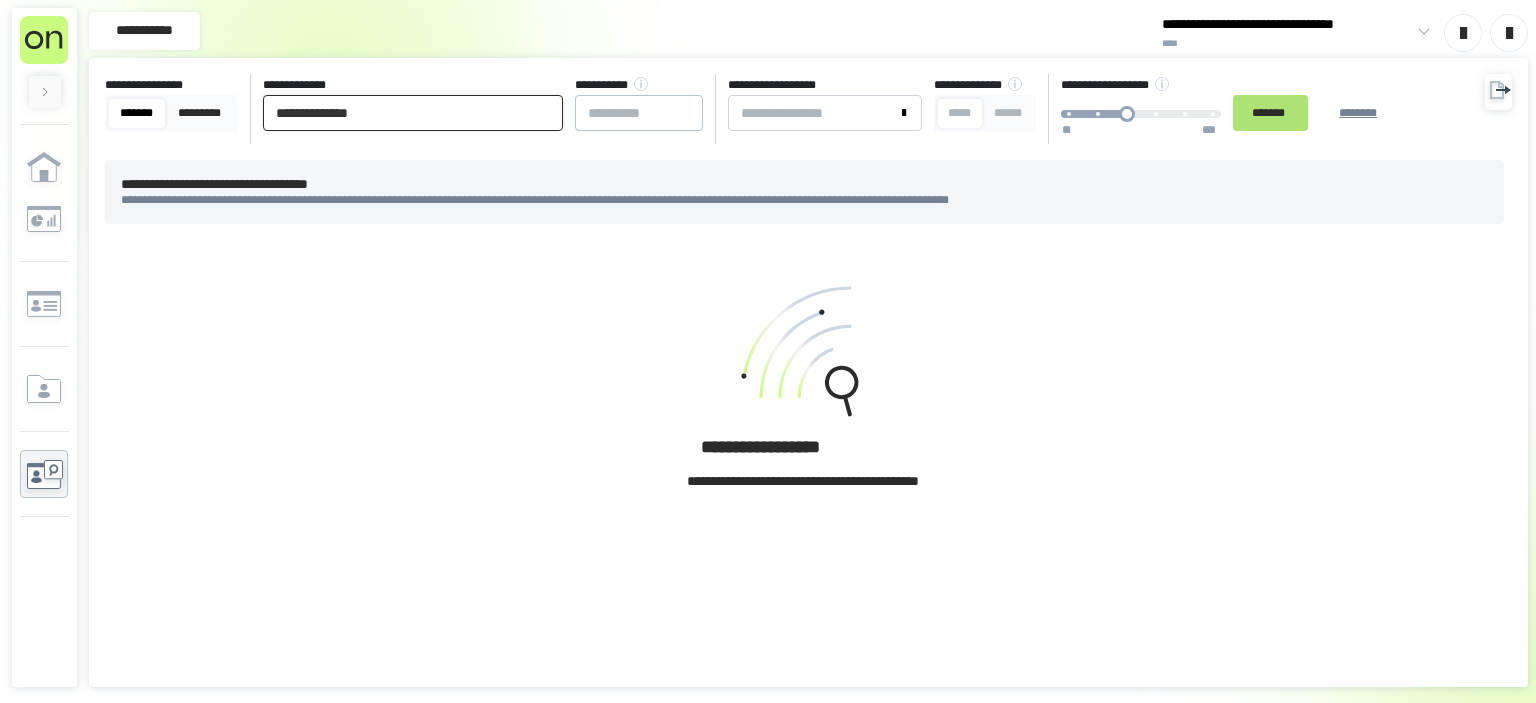 type on "**********" 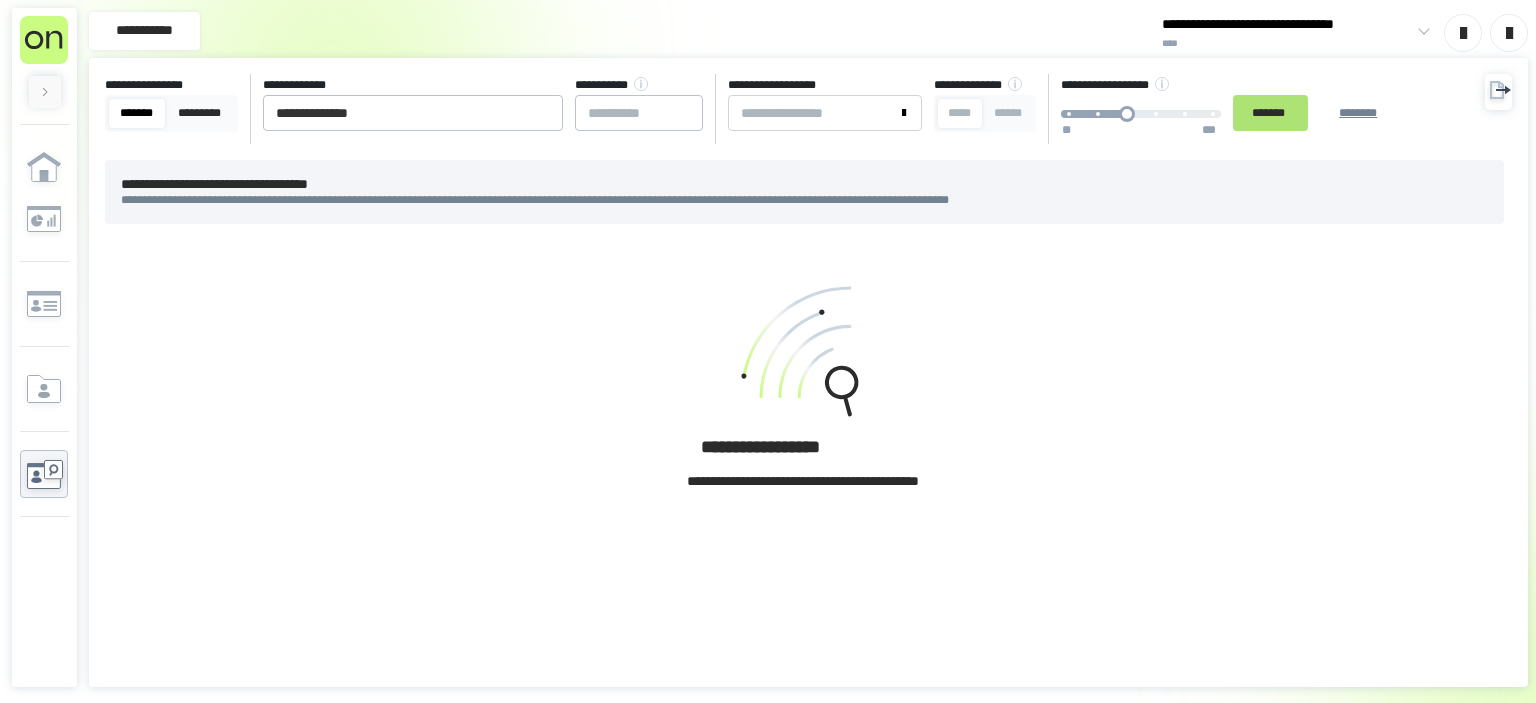 click on "*******" at bounding box center [1270, 113] 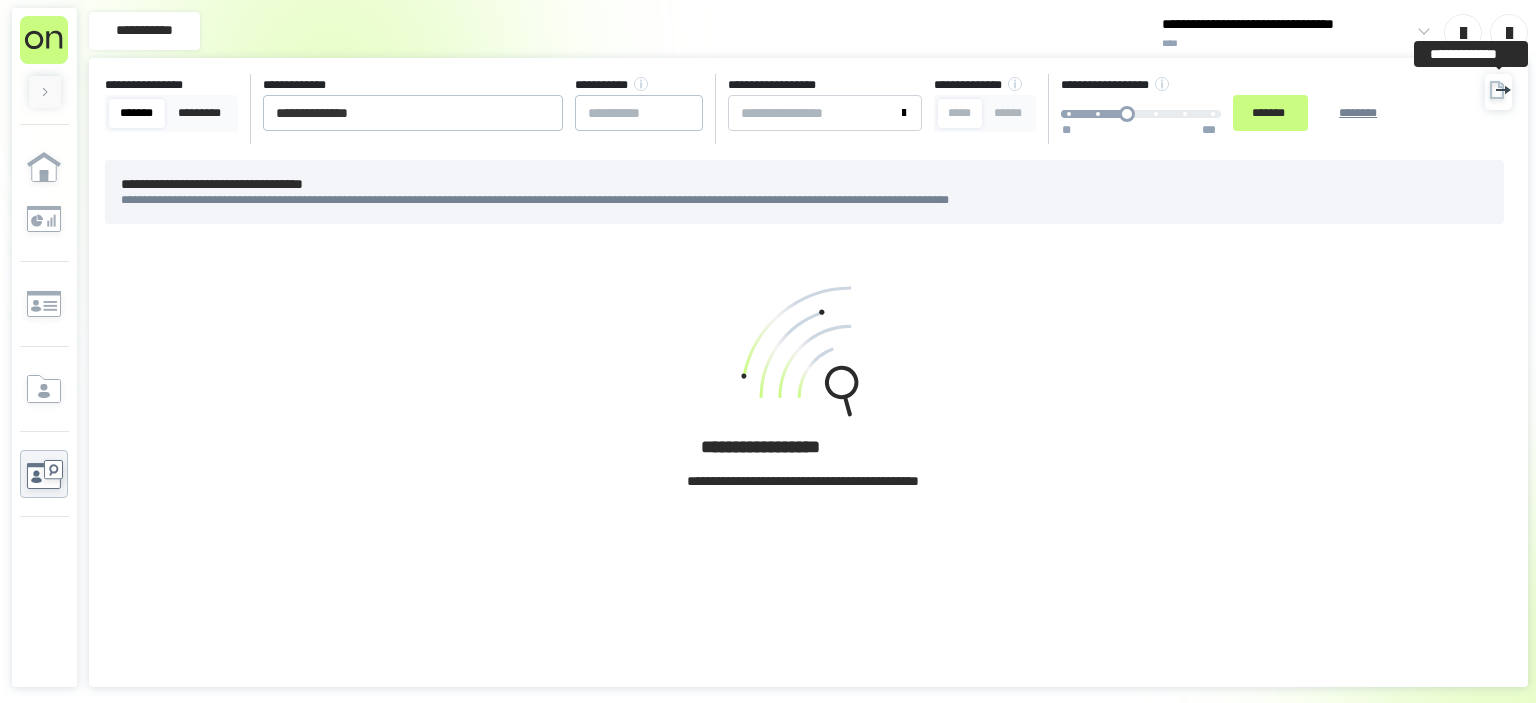 click 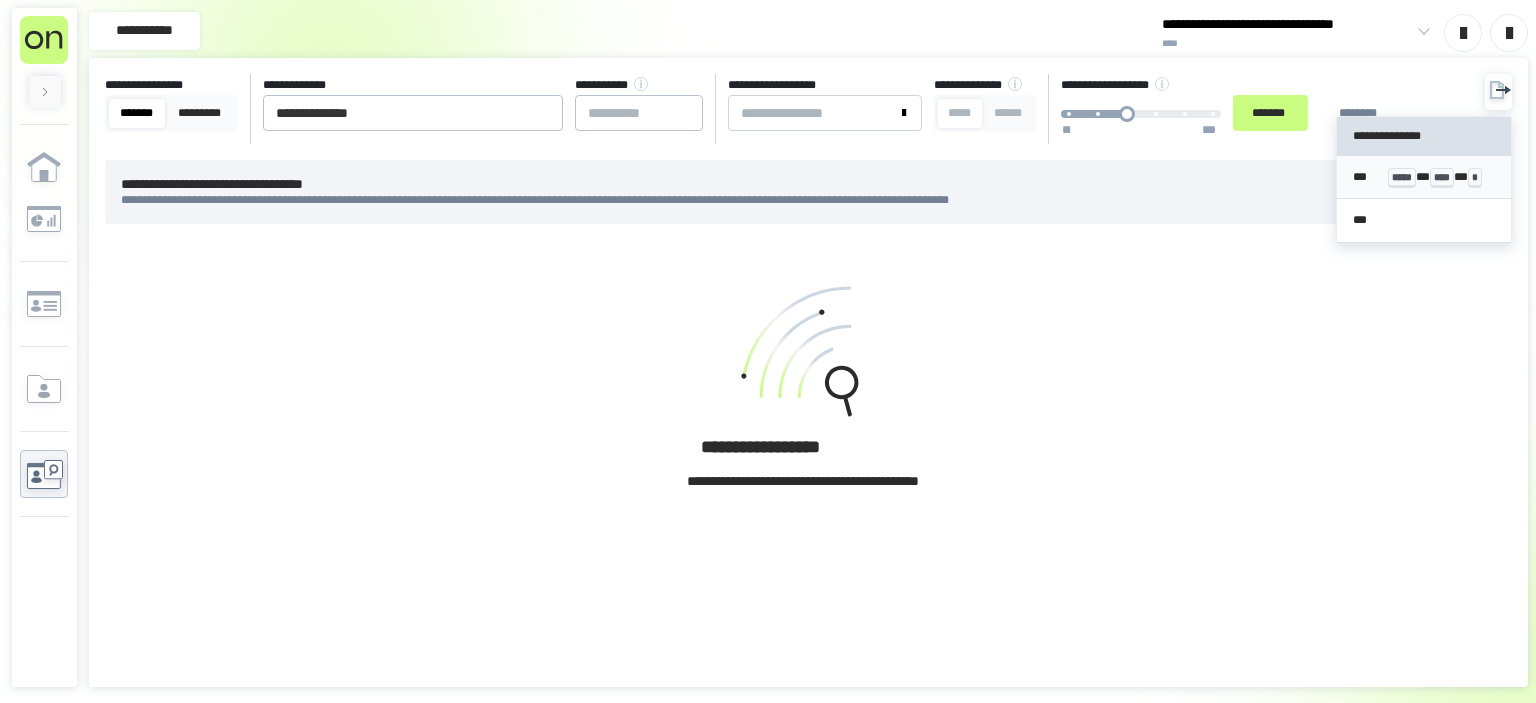 click on "*** ***** * **** *   *" at bounding box center [1424, 177] 